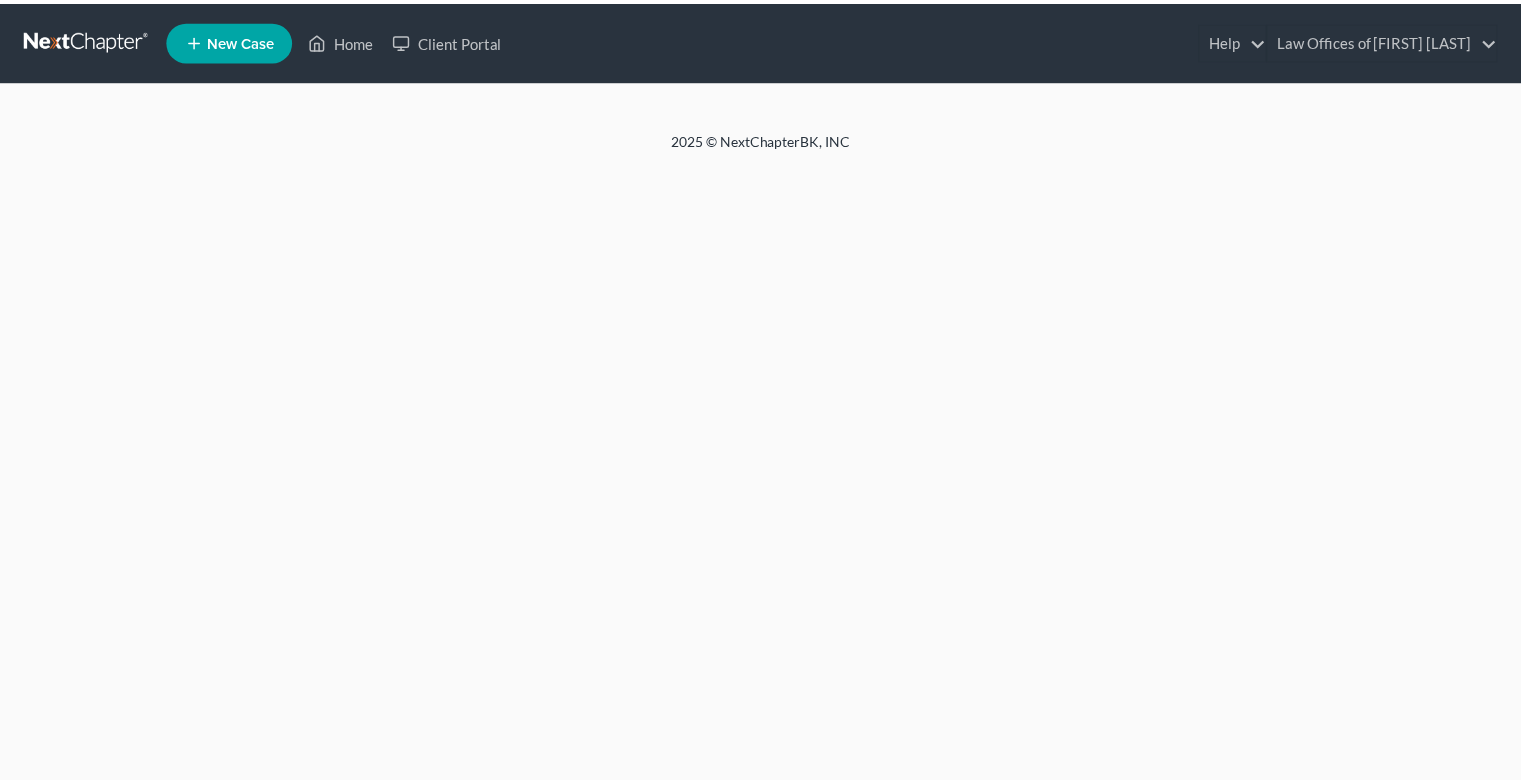 scroll, scrollTop: 0, scrollLeft: 0, axis: both 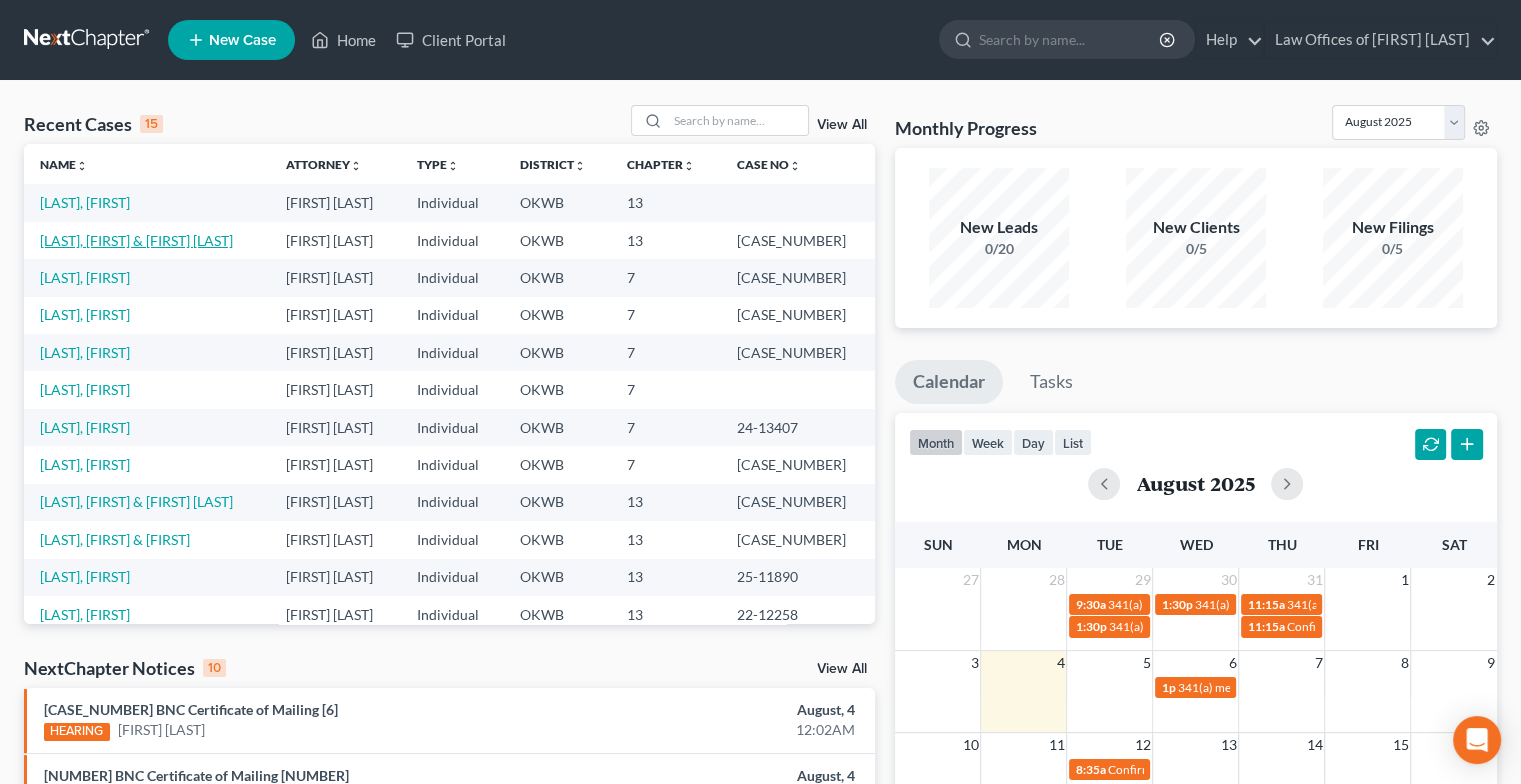 click on "[LAST], [FIRST] & [LAST]" at bounding box center (136, 240) 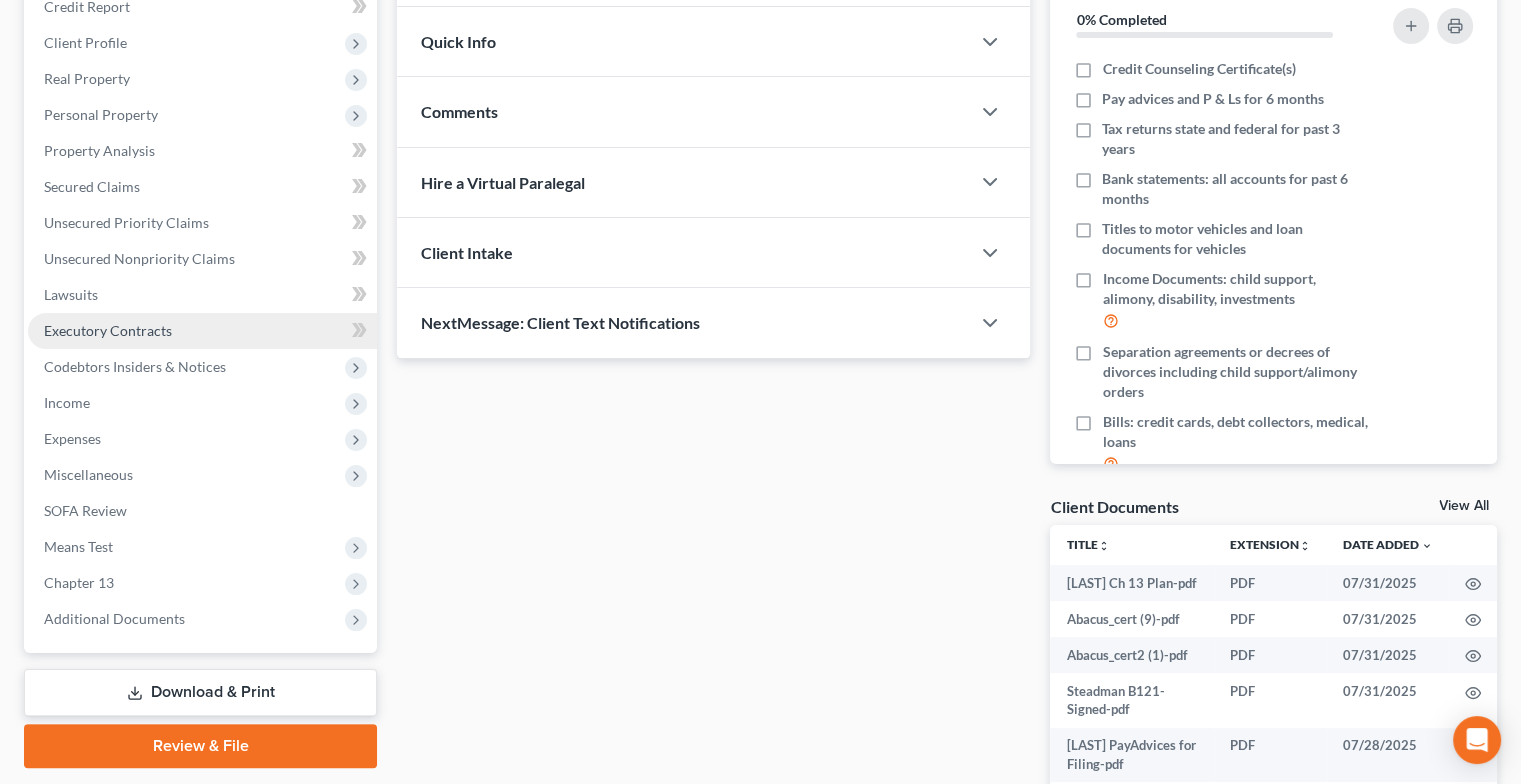 scroll, scrollTop: 396, scrollLeft: 0, axis: vertical 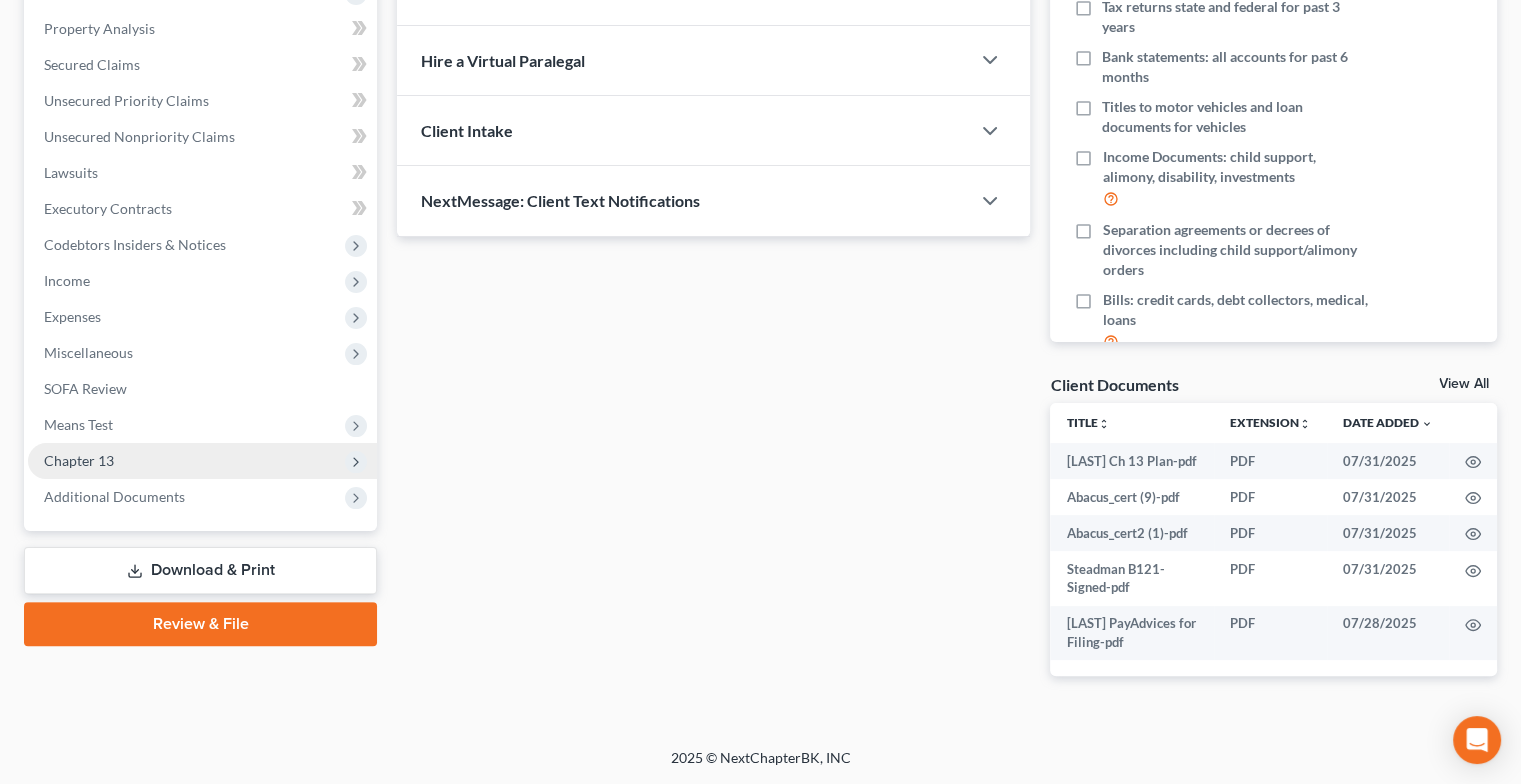 click on "Chapter 13" at bounding box center [79, 460] 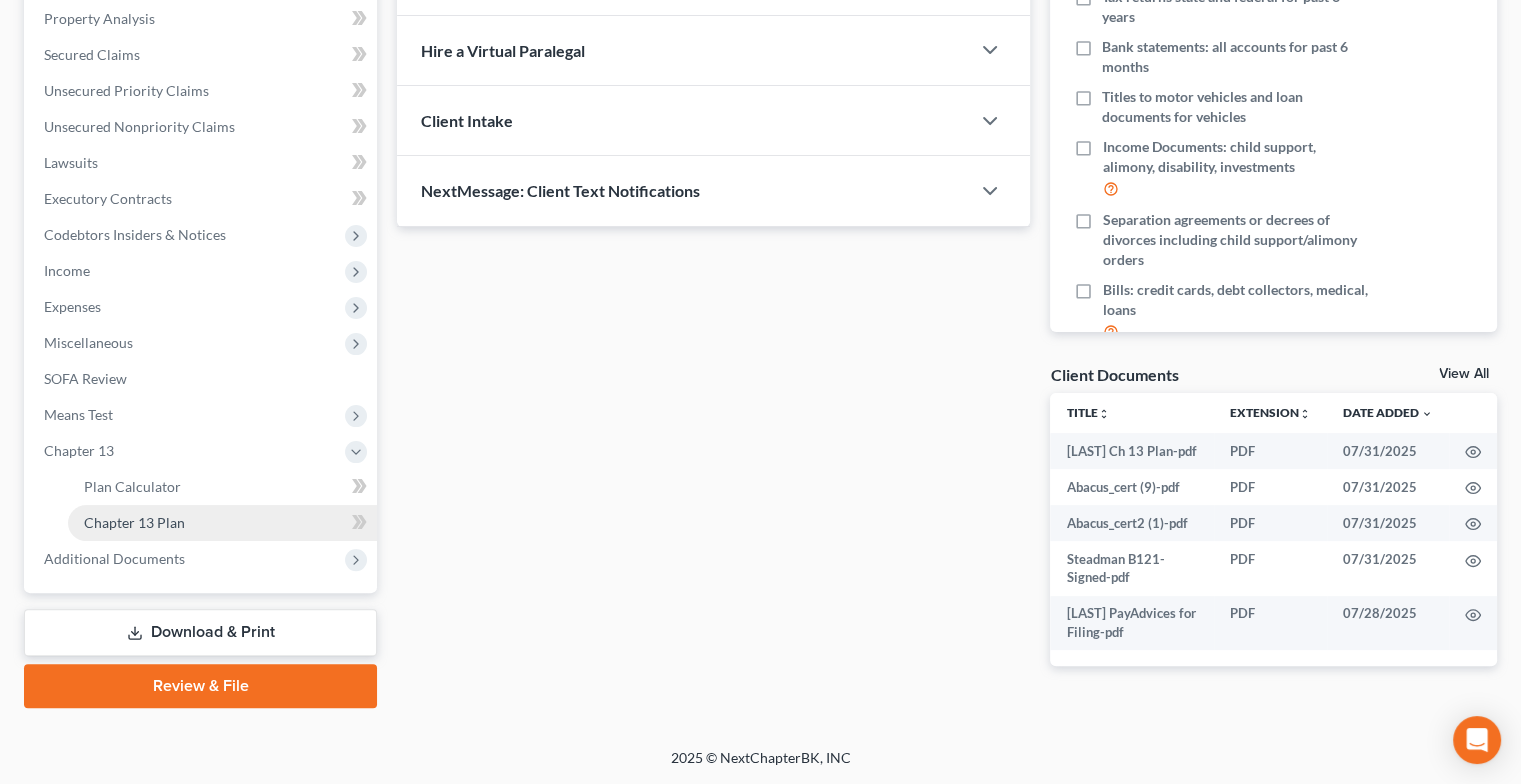 click on "Chapter 13 Plan" at bounding box center (222, 523) 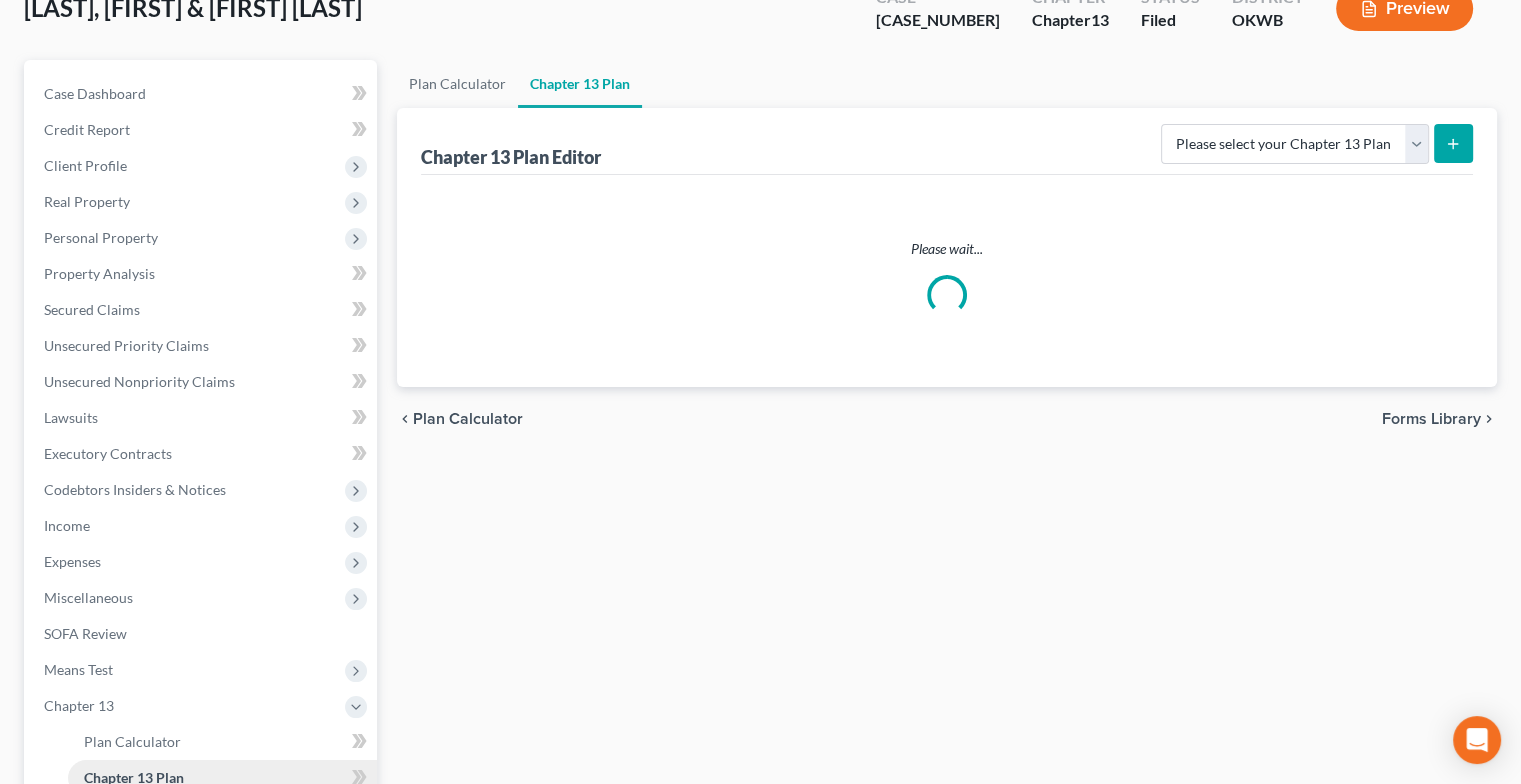 scroll, scrollTop: 0, scrollLeft: 0, axis: both 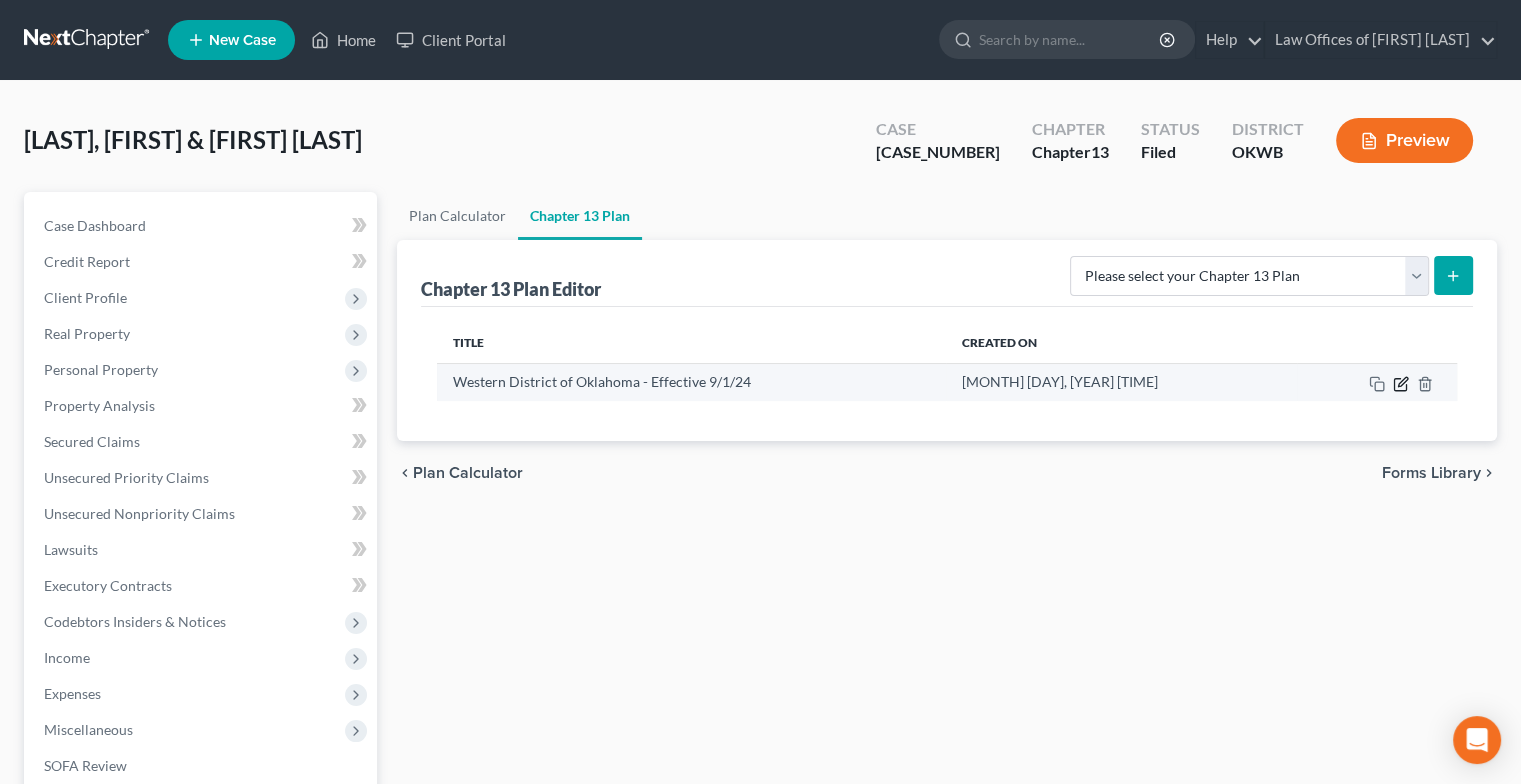 click 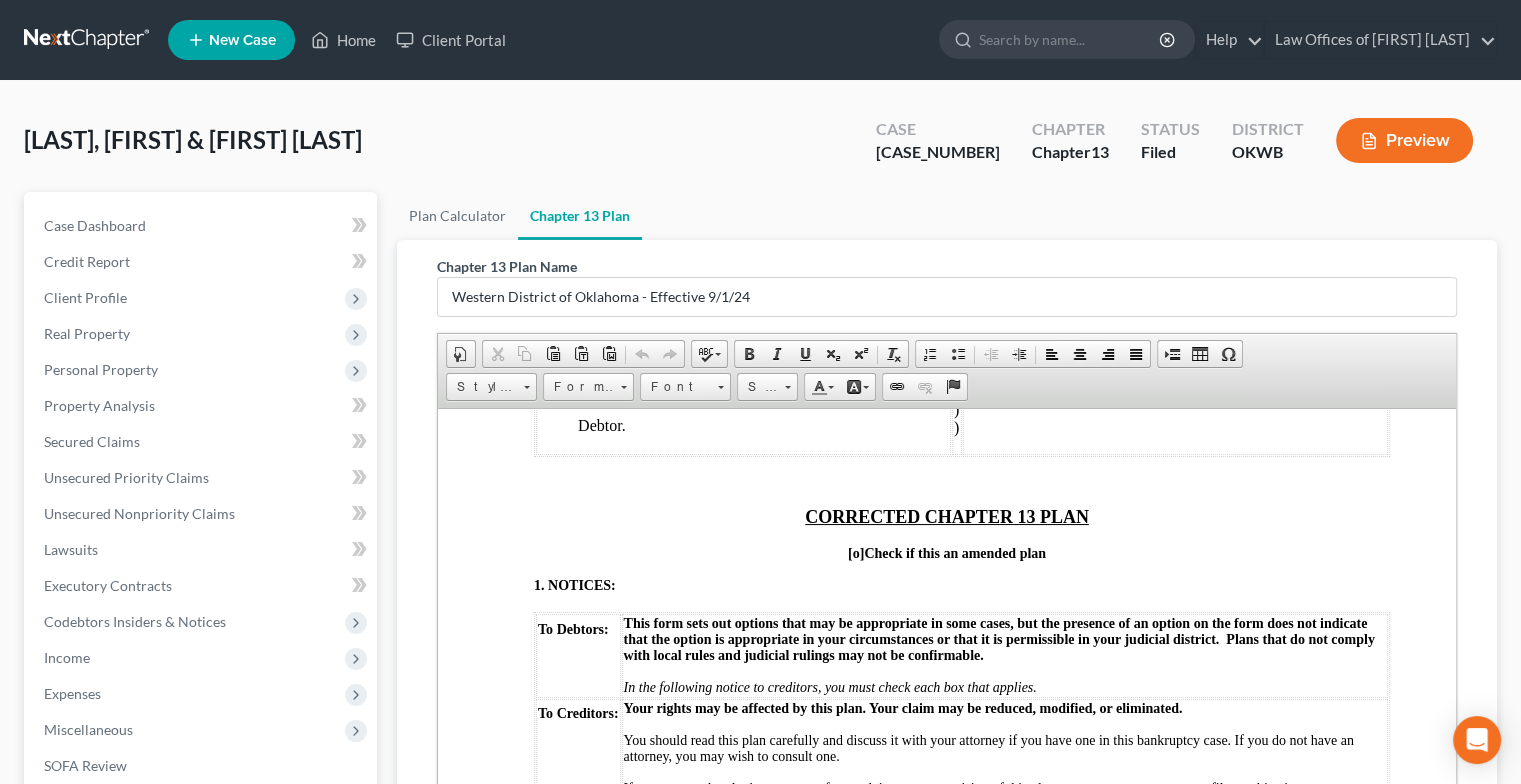 scroll, scrollTop: 256, scrollLeft: 0, axis: vertical 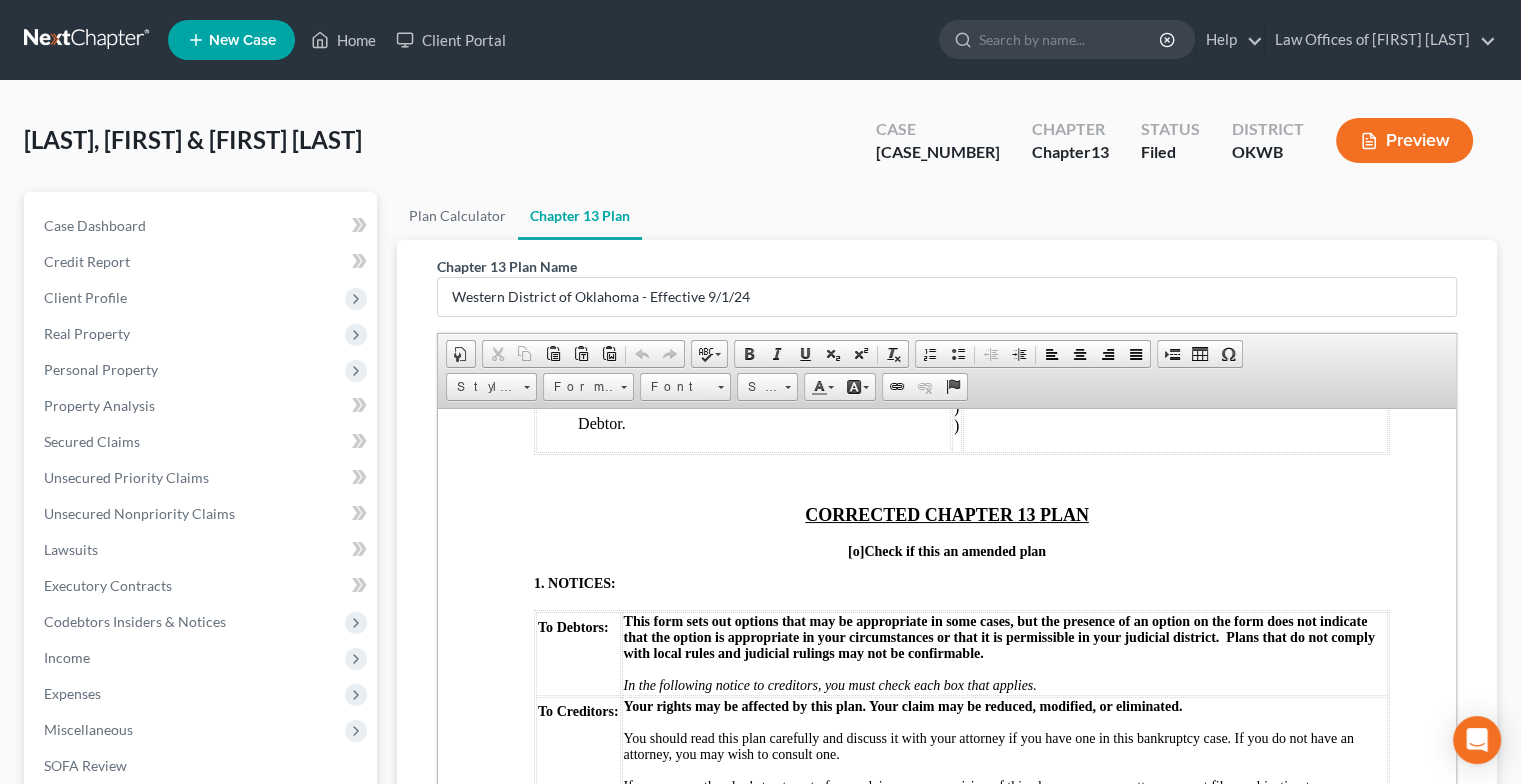 click on "CORRECTED CHAPTER 13 PLAN" at bounding box center [947, 514] 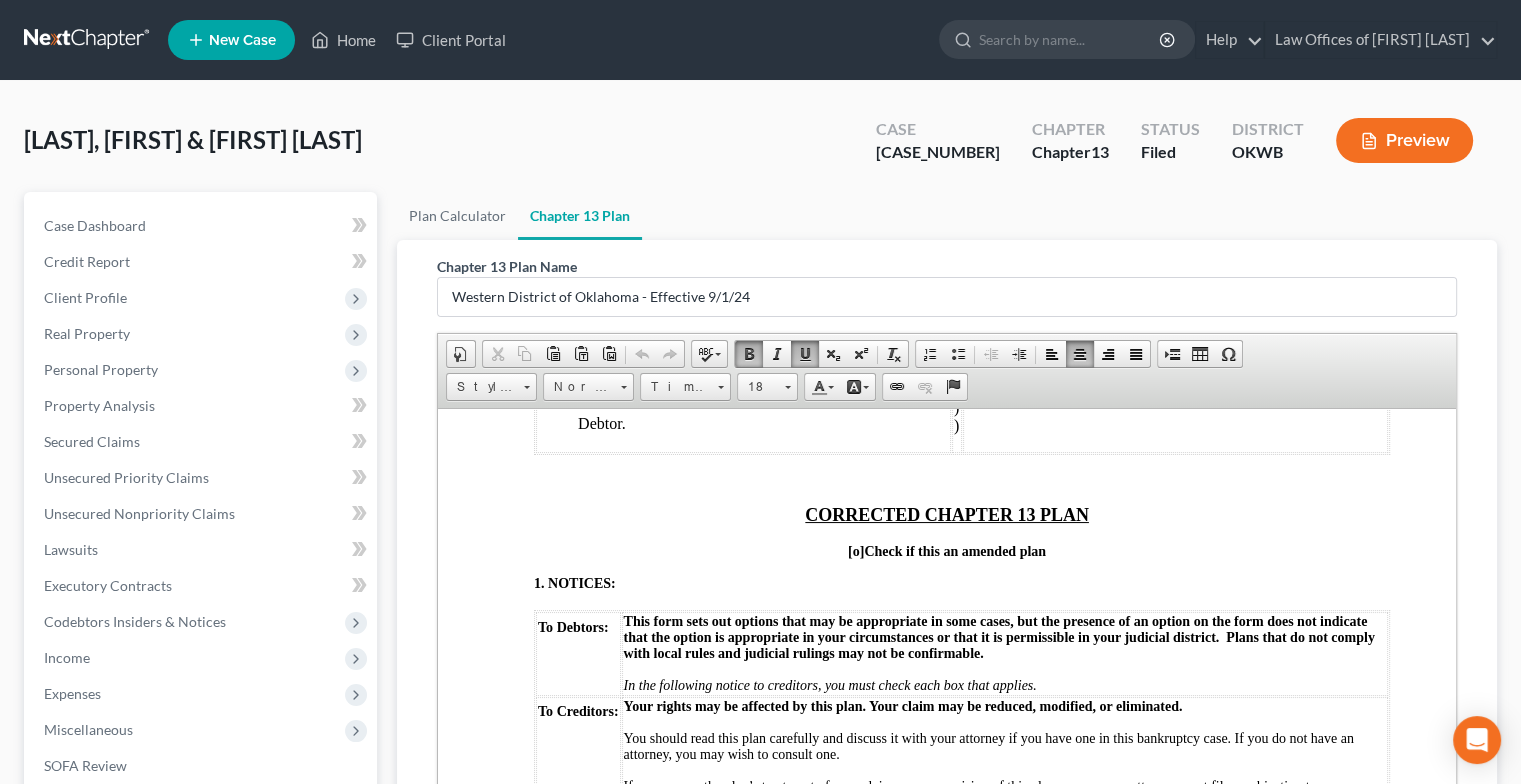 type 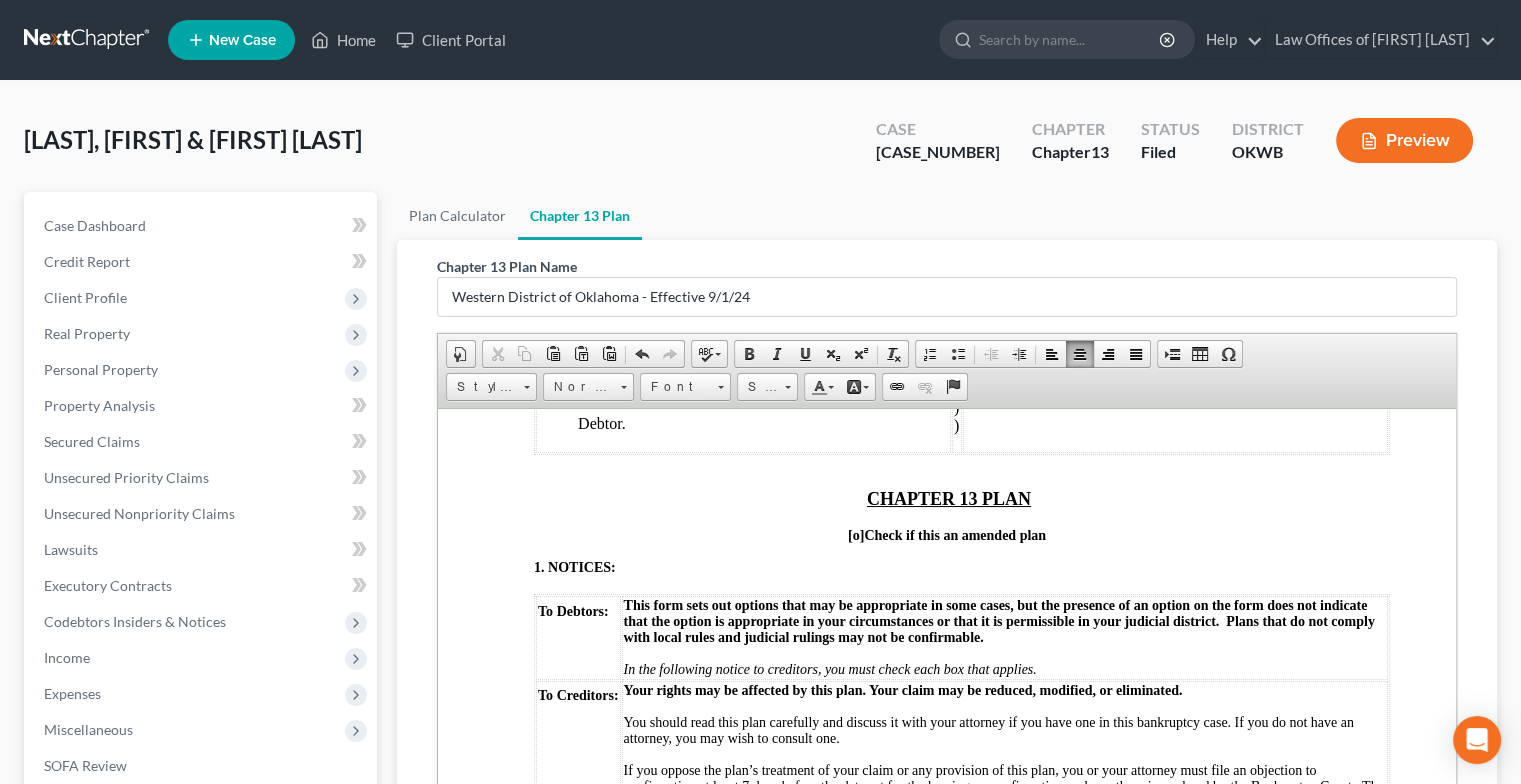 click on "CHAPTER 13 PLAN" at bounding box center [949, 498] 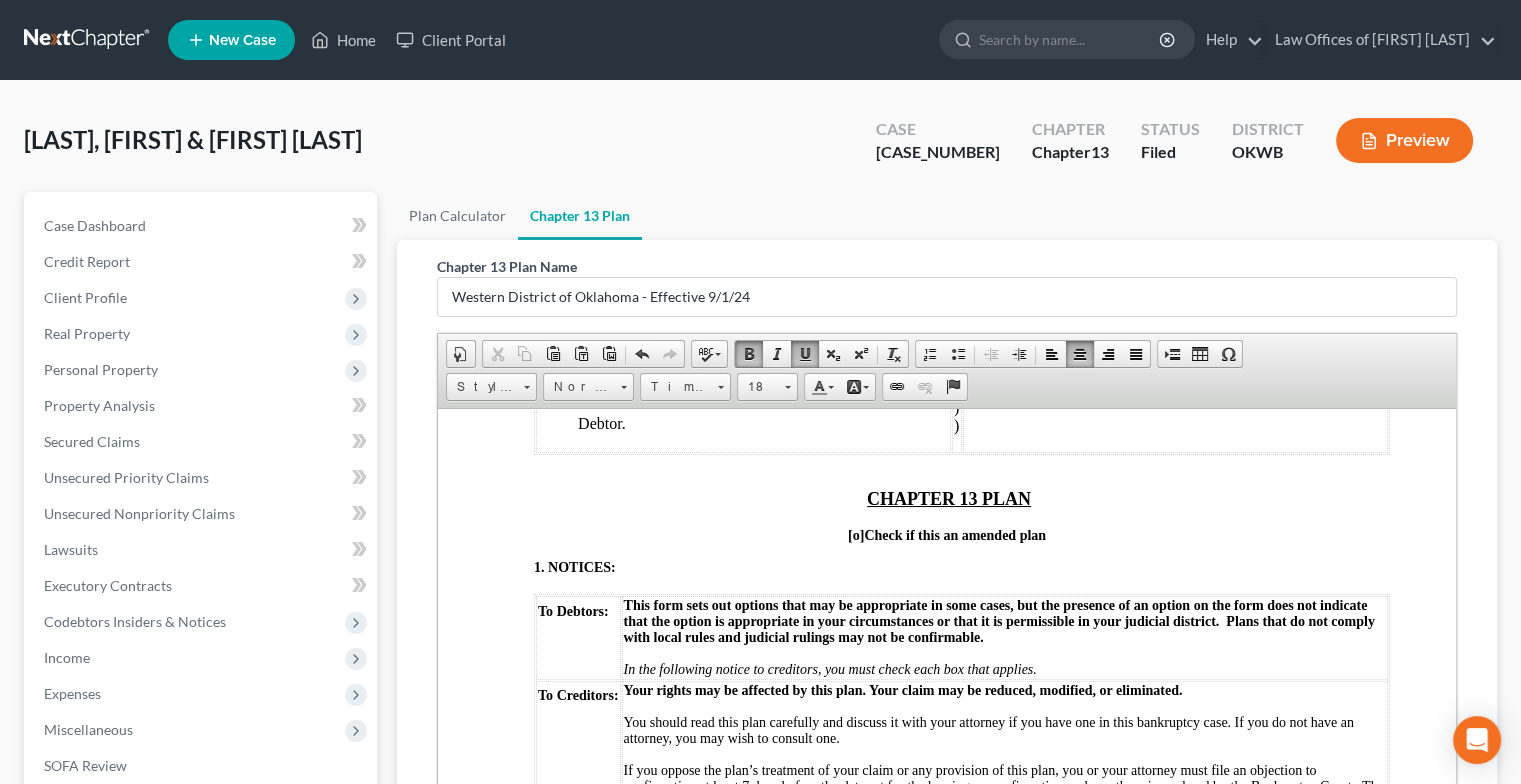 click on "CHAPTER 13 PLAN" at bounding box center (949, 498) 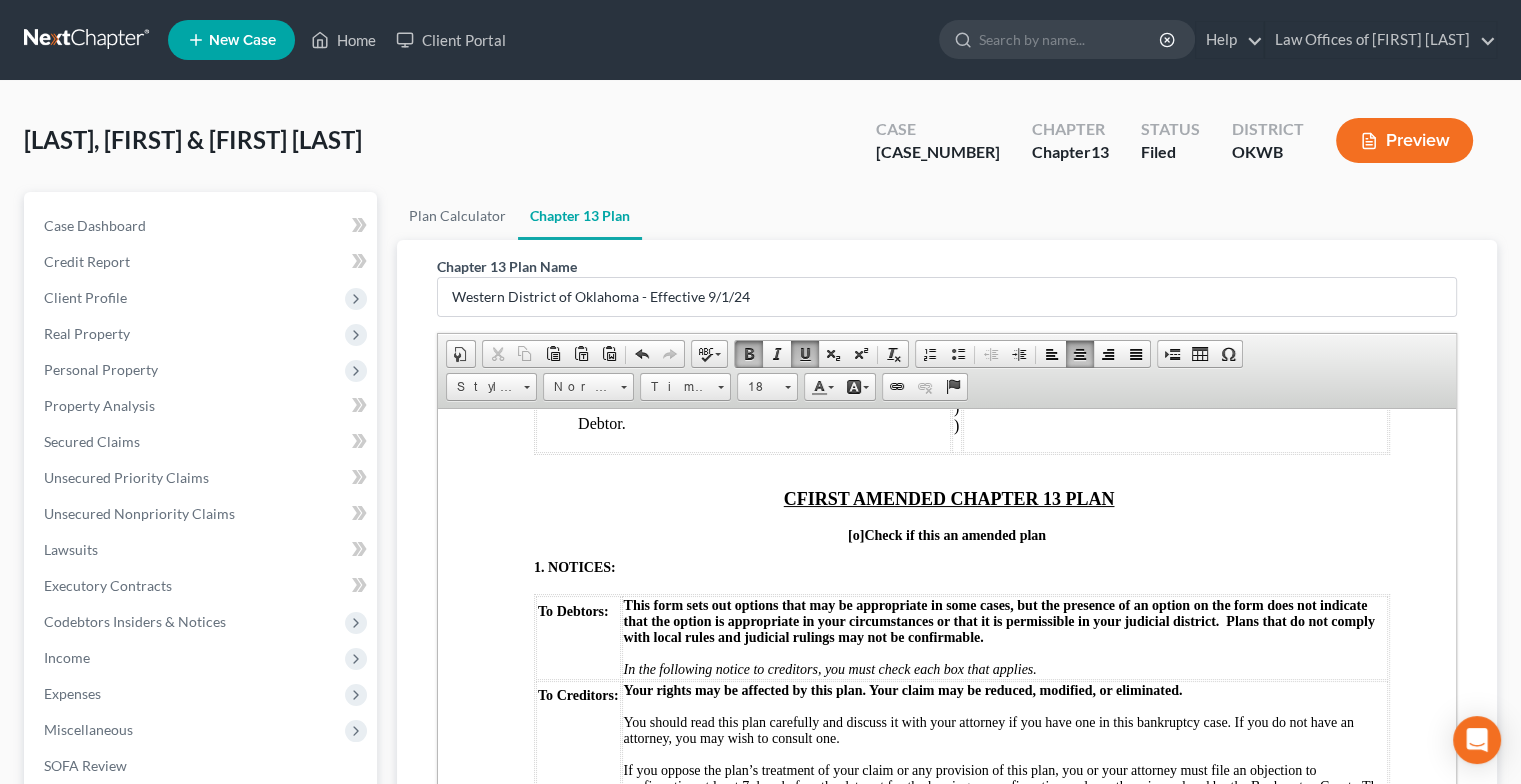 click on "CFIRST AMENDED CHAPTER 13 PLAN" at bounding box center (949, 498) 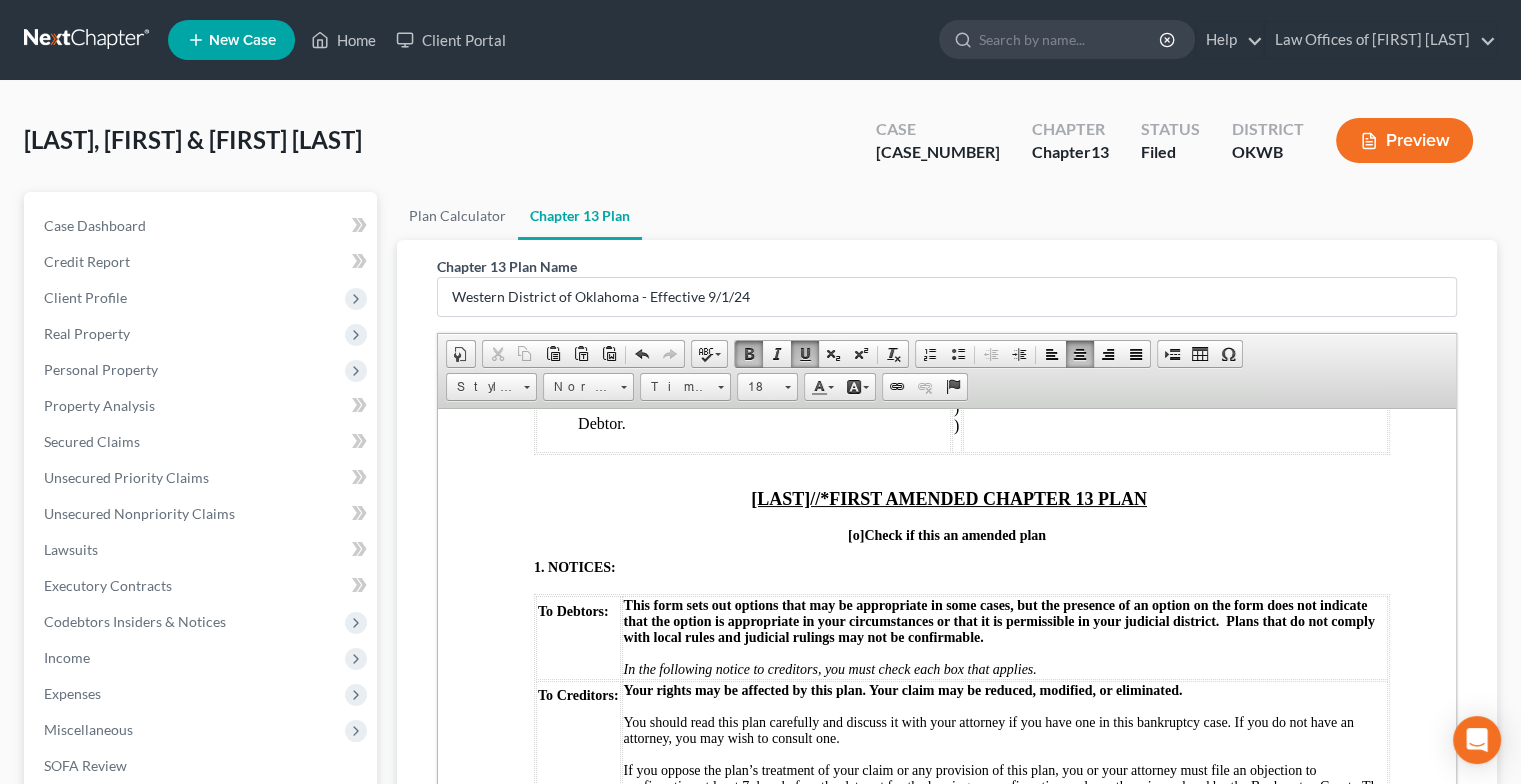 scroll, scrollTop: 96, scrollLeft: 0, axis: vertical 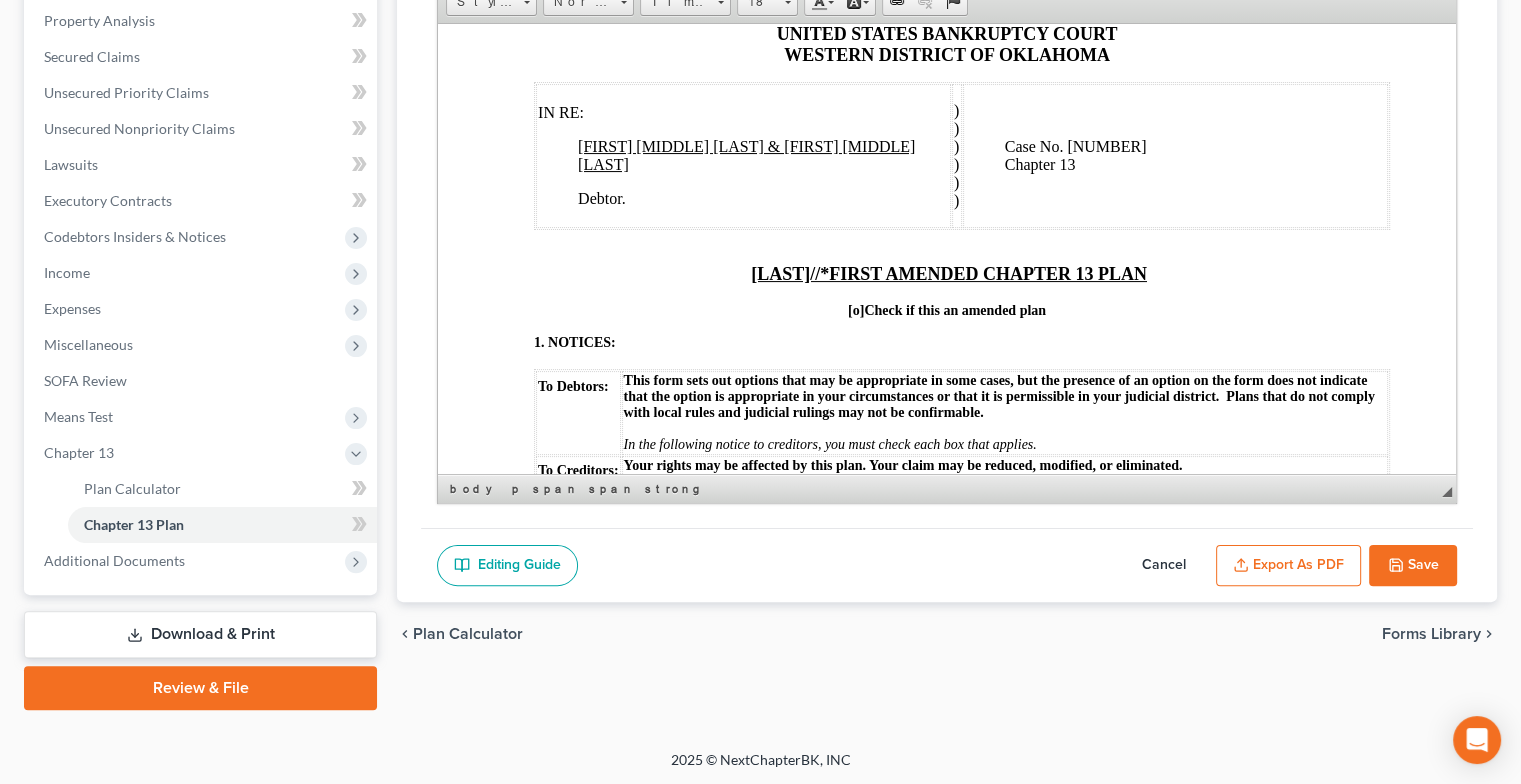 click on "C7//*FIRST AMENDED CHAPTER 13 PLAN" at bounding box center (949, 273) 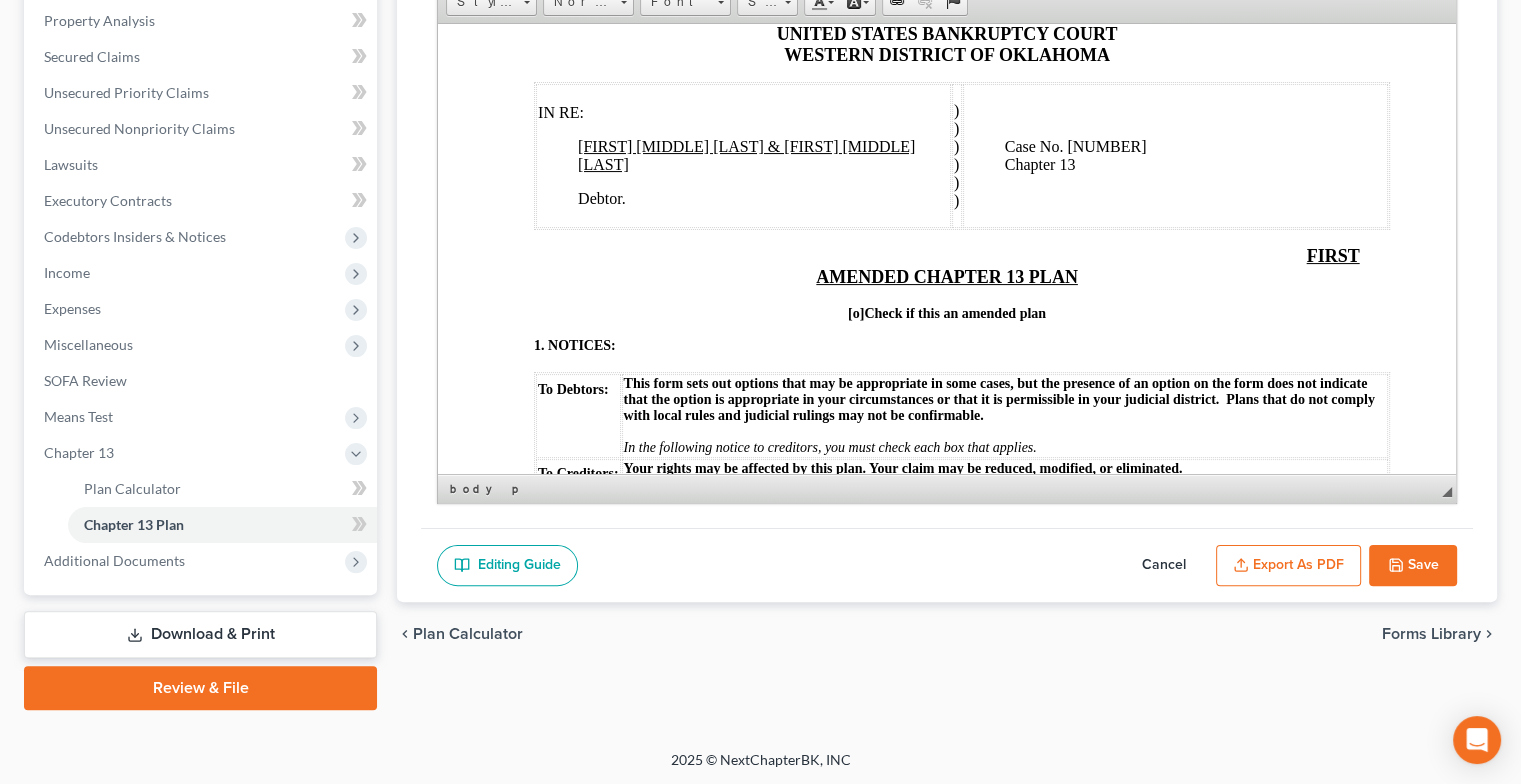 click on "[o]" at bounding box center (856, 312) 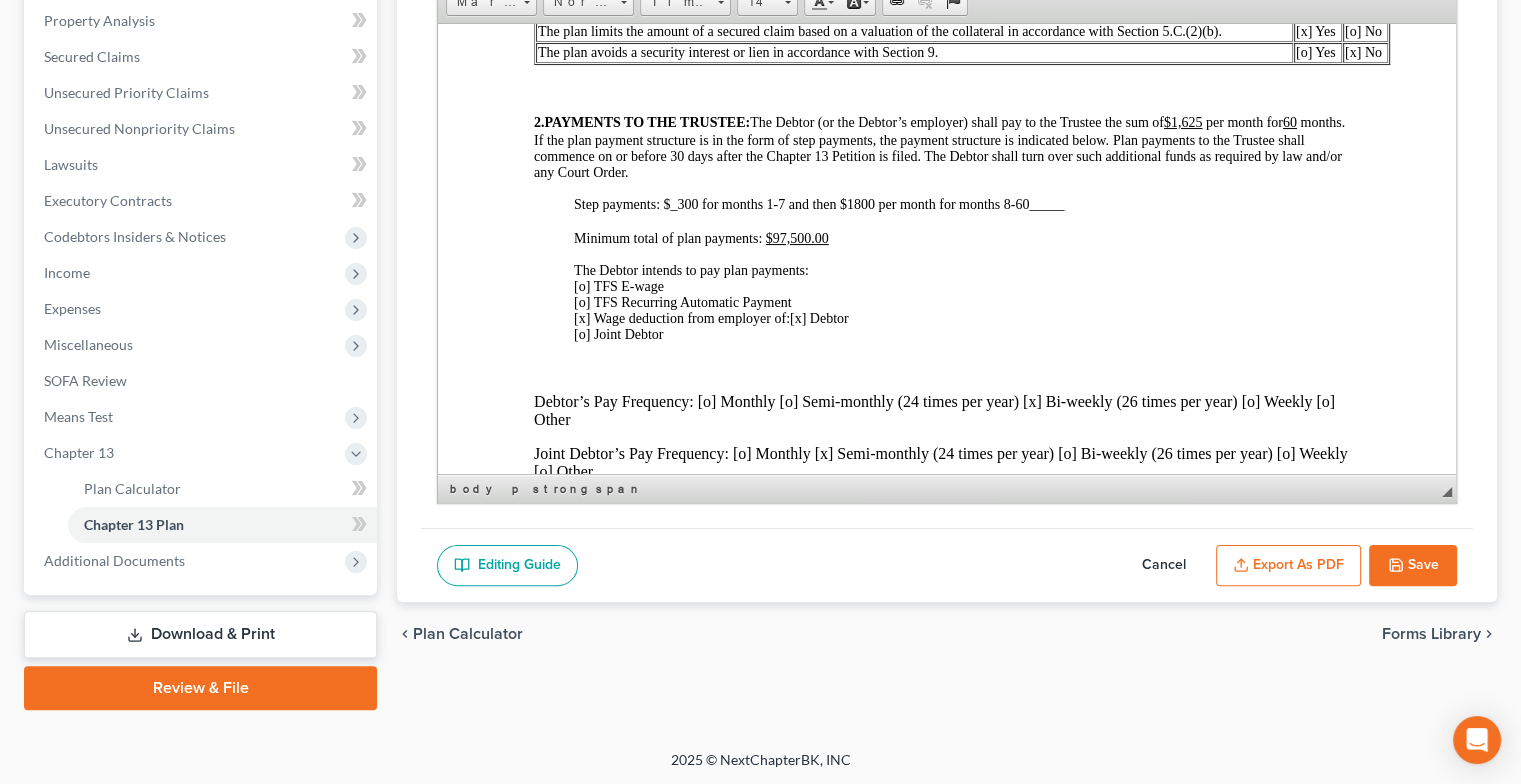 scroll, scrollTop: 708, scrollLeft: 0, axis: vertical 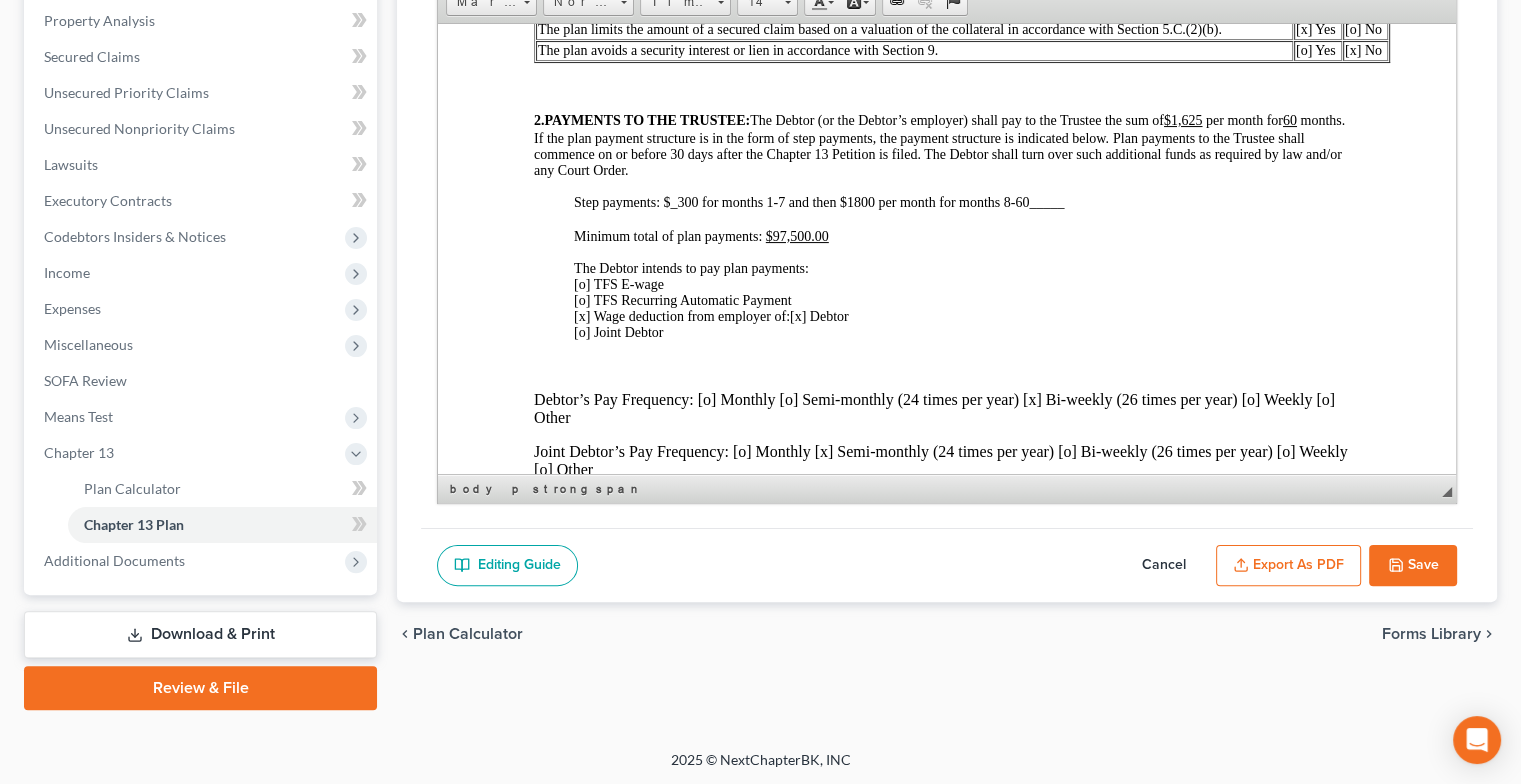 click on "$1,625" at bounding box center (1183, 119) 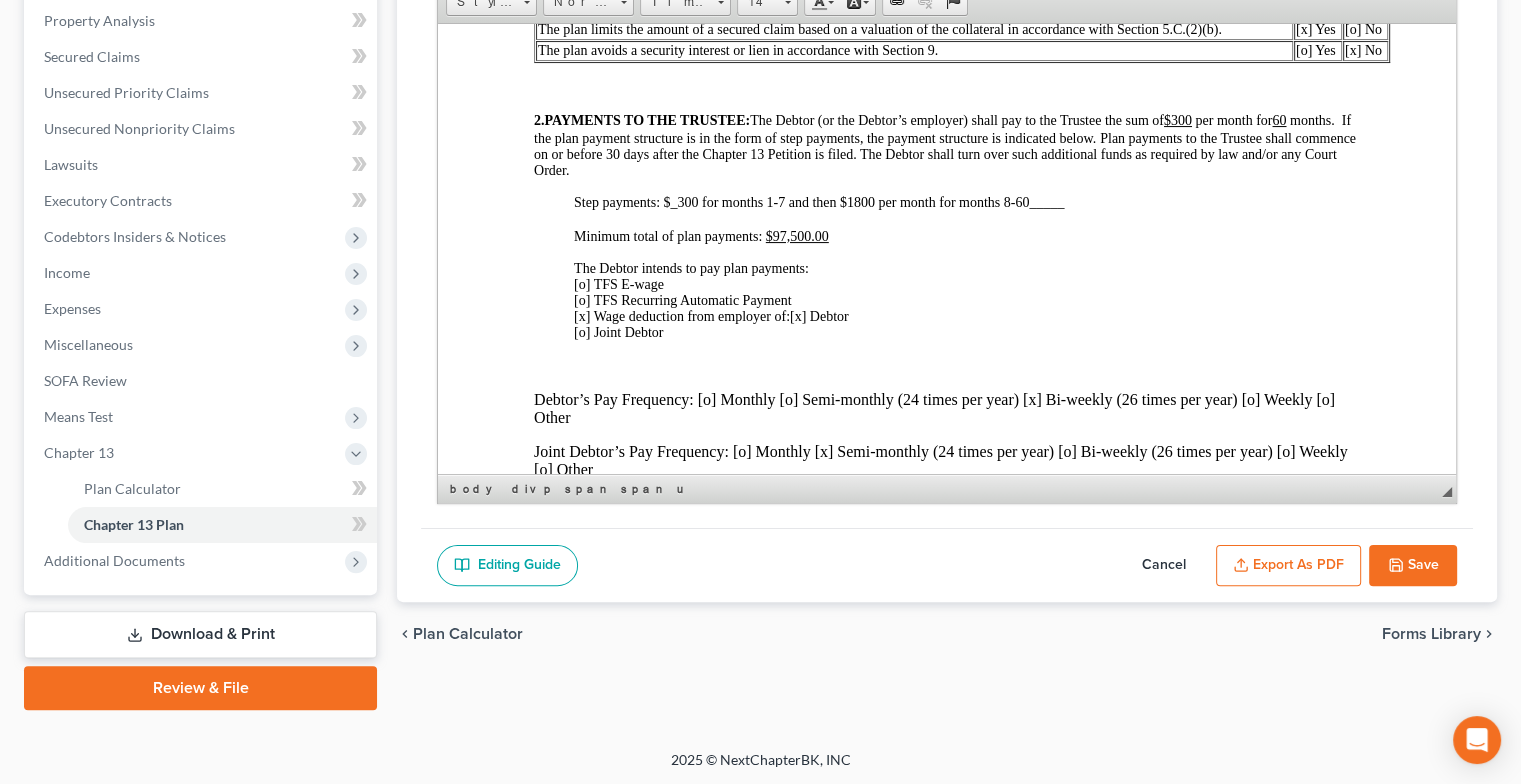 click at bounding box center (1288, 119) 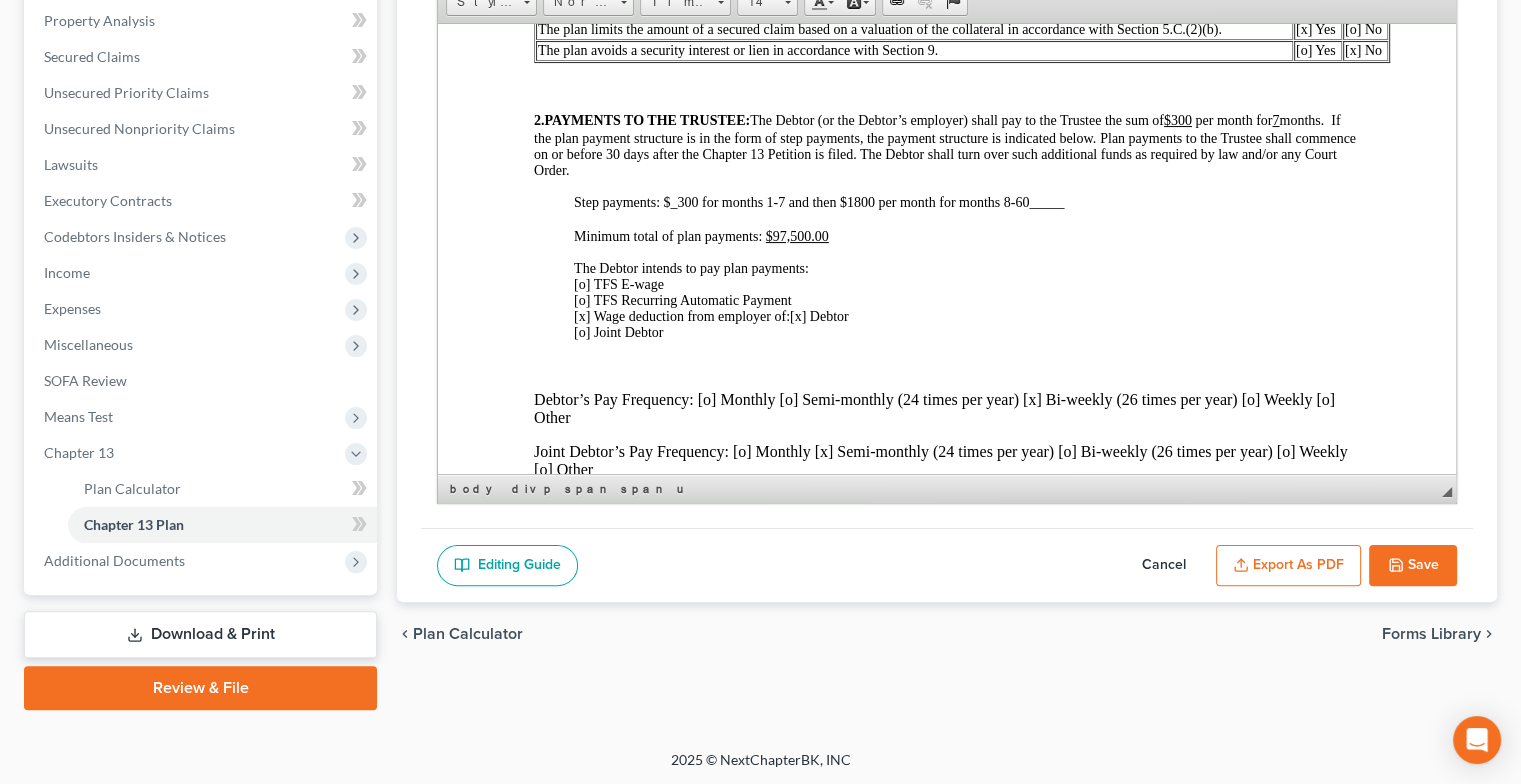 click on "2.  PAYMENTS TO THE TRUSTEE:   The Debtor (or the Debtor’s employer) shall pay to the Trustee the sum of  $300   per month for  7  months.  If the plan payment structure is in the form of step payments, the payment structure is indicated below." at bounding box center [937, 128] 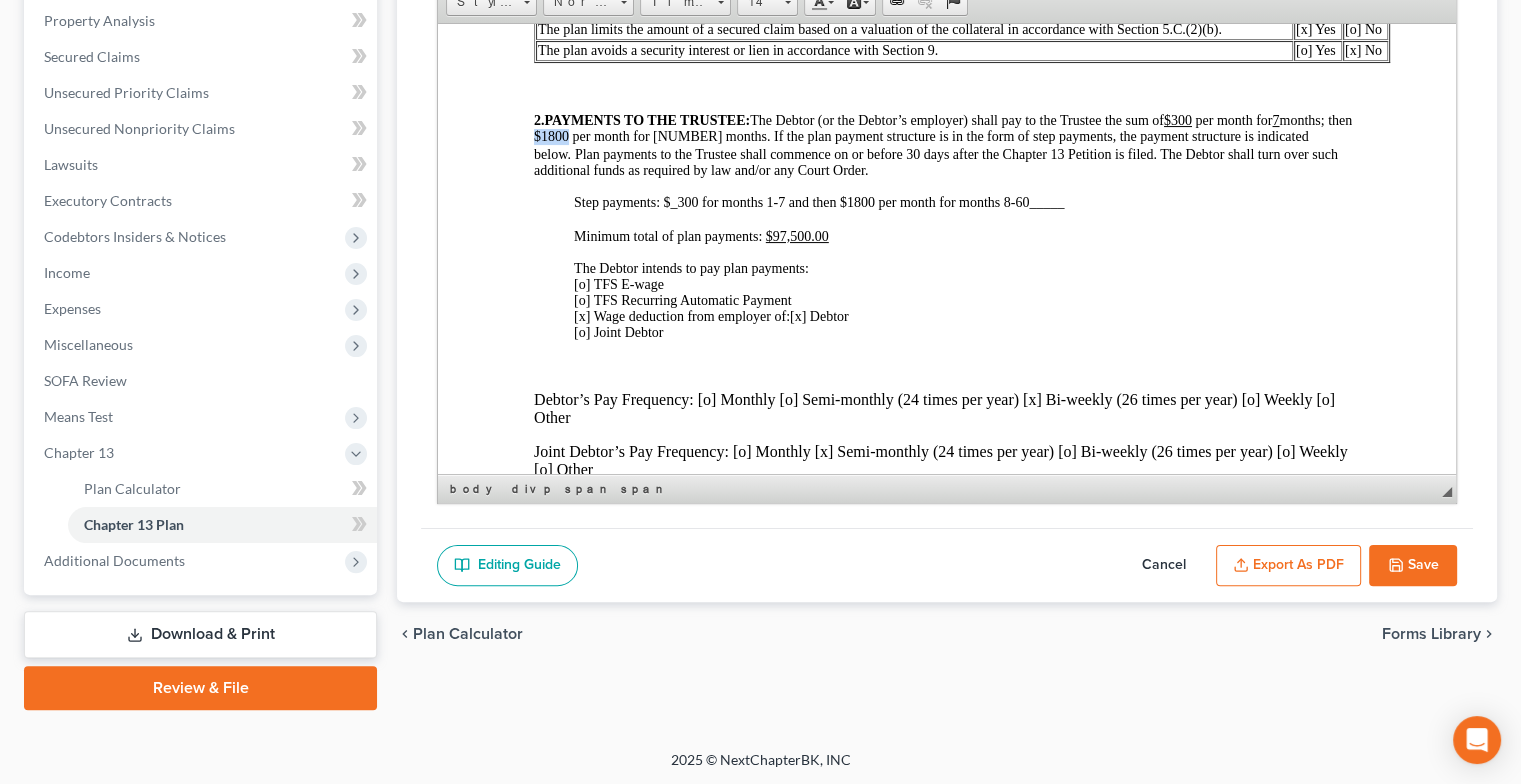 drag, startPoint x: 619, startPoint y: 162, endPoint x: 656, endPoint y: 162, distance: 37 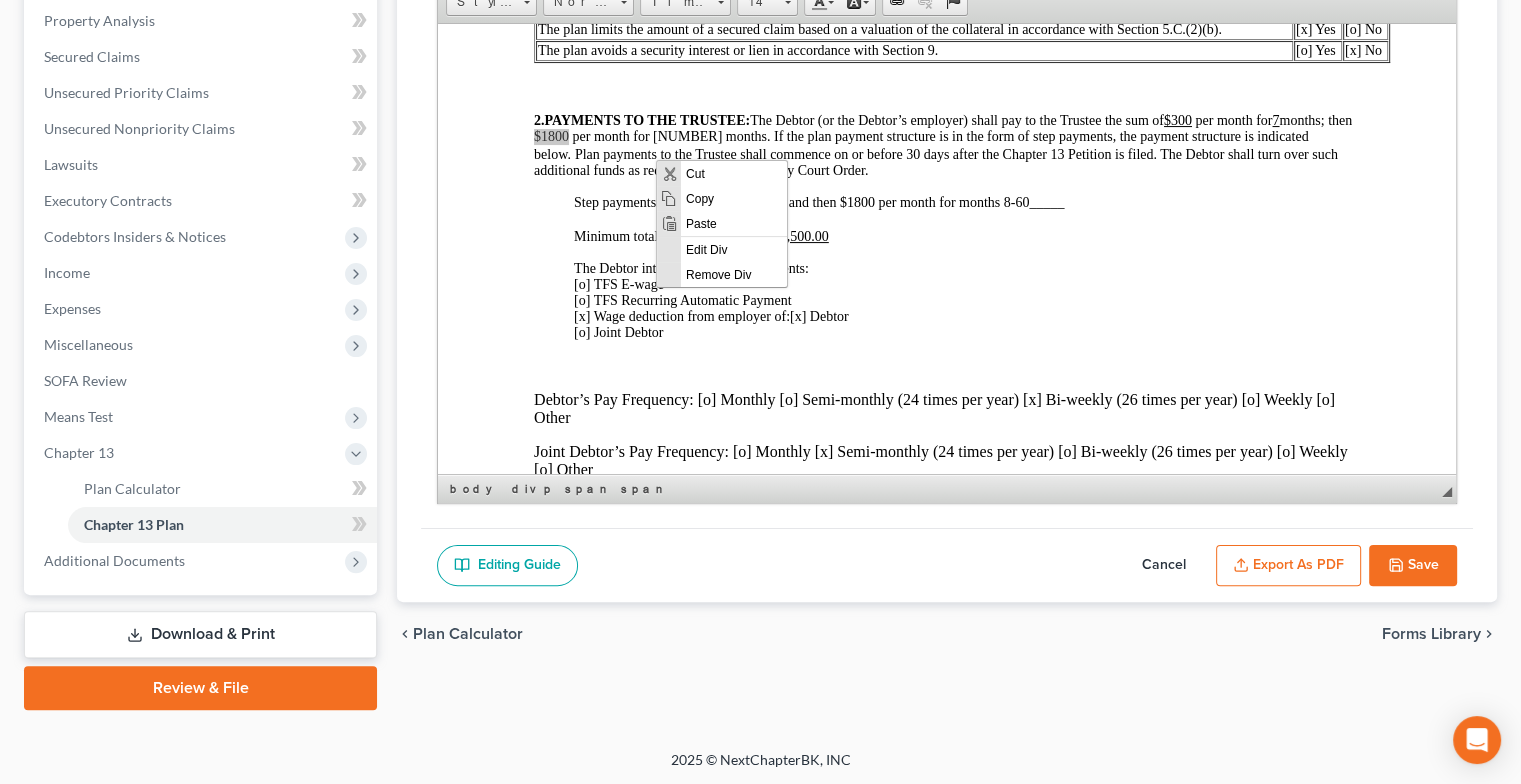 scroll, scrollTop: 0, scrollLeft: 0, axis: both 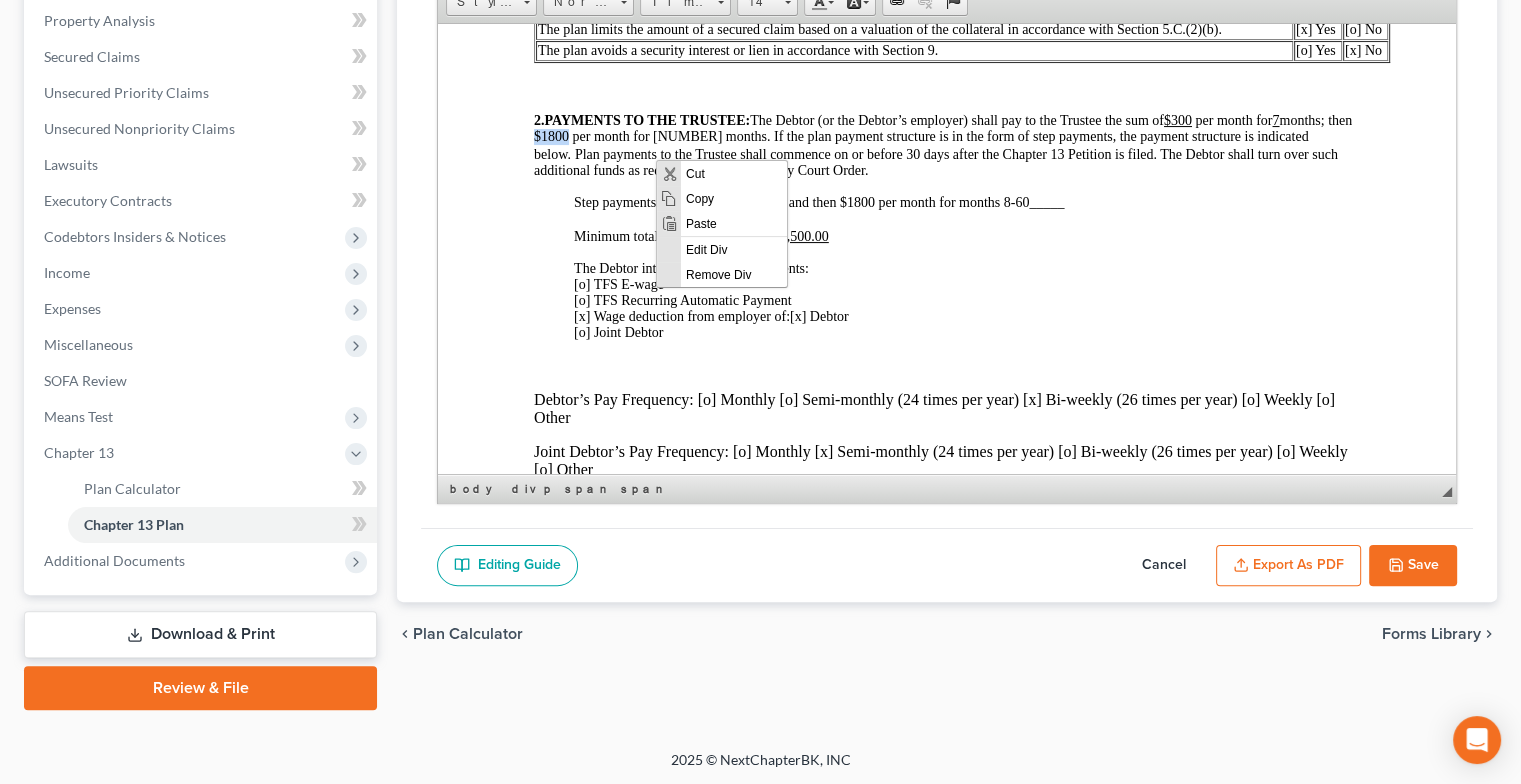 click on "2.  PAYMENTS TO THE TRUSTEE:   The Debtor (or the Debtor’s employer) shall pay to the Trustee the sum of  $300   per month for  7  months; then $1800 per month for 53 months .  If the plan payment structure is in the form of step payments, the payment structure is indicated below." at bounding box center (943, 136) 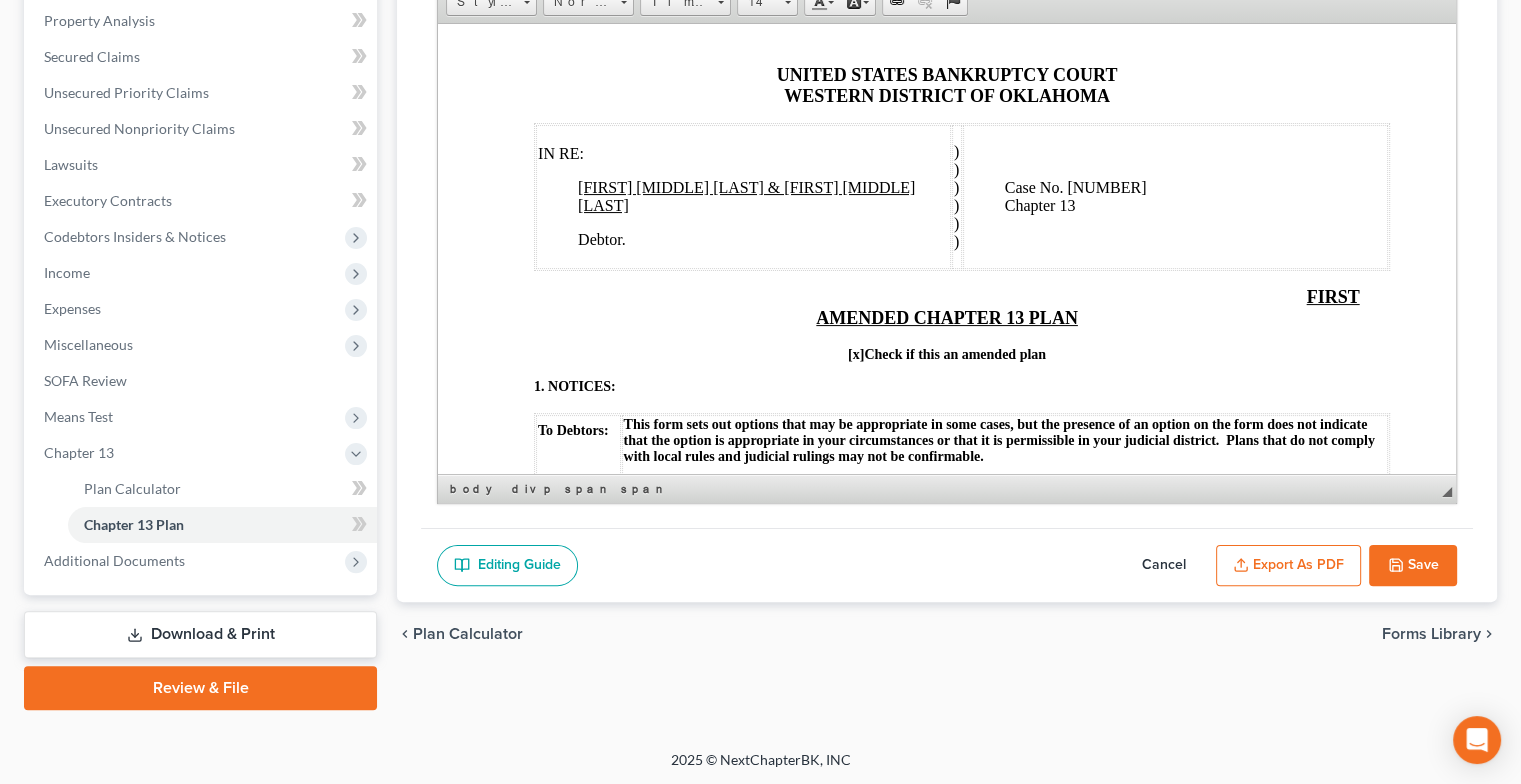 scroll, scrollTop: 0, scrollLeft: 0, axis: both 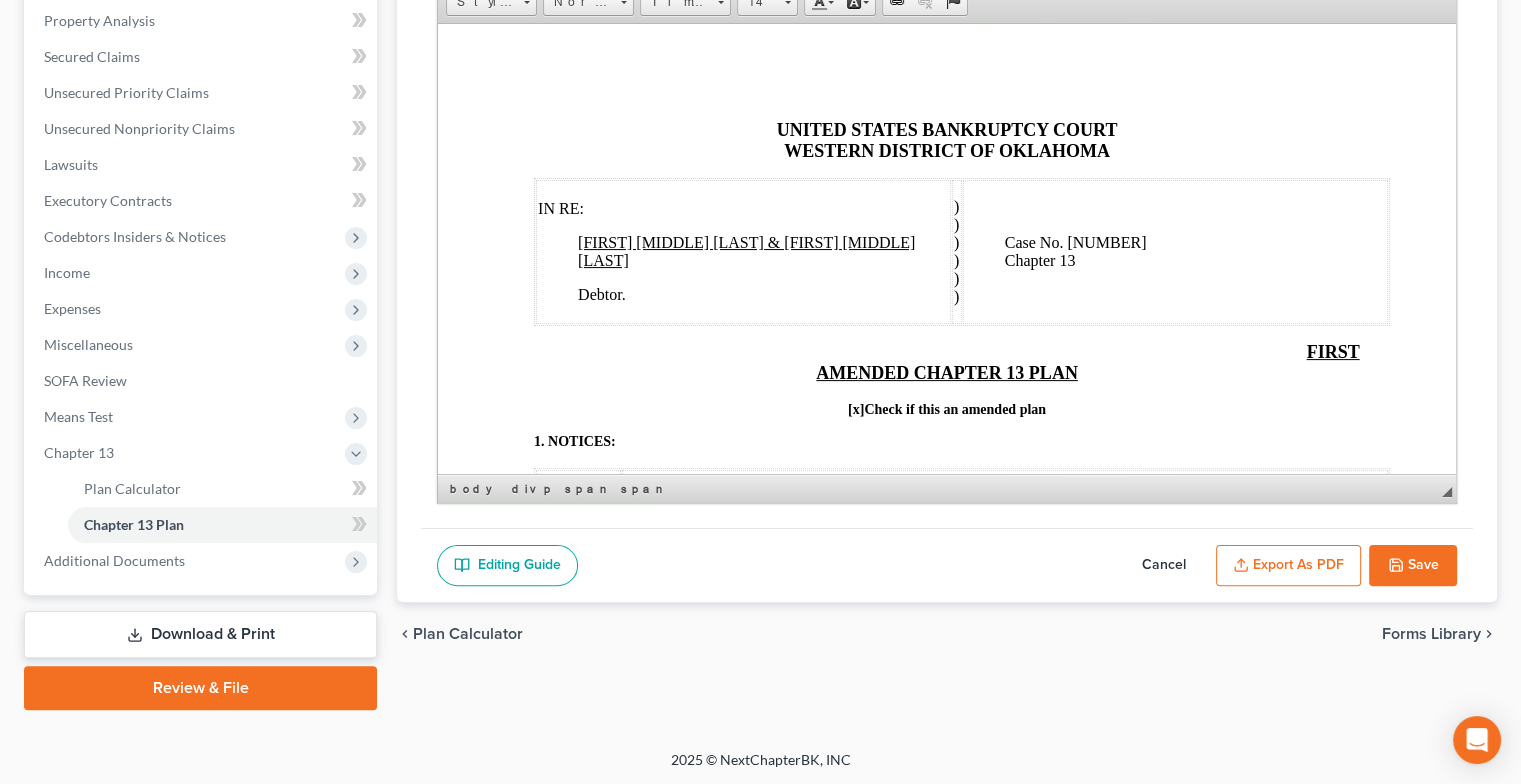 click on "Export as PDF" at bounding box center [1288, 566] 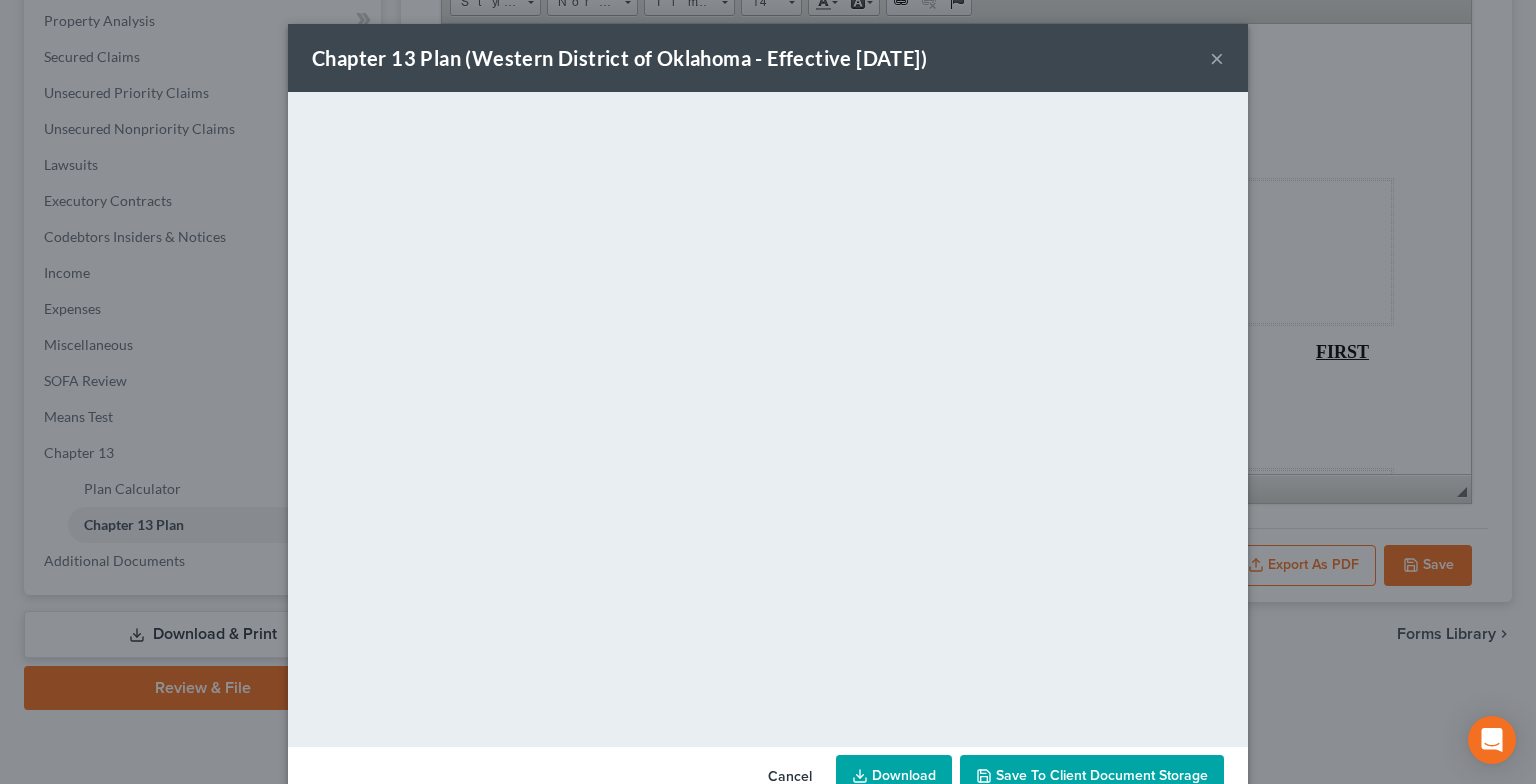 click on "Chapter 13 Plan (Western District of Oklahoma - Effective 9/1/24) ×
<object ng-attr-data='https://nextchapter-prod.s3.amazonaws.com/pdfs/1a895e79-593e-428e-82b2-452e12732ecb.pdf' type='application/pdf' width='100%' height='650px'></object>
<p><a href='https://nextchapter-prod.s3.amazonaws.com/pdfs/1a895e79-593e-428e-82b2-452e12732ecb.pdf' target='_blank'>Click here</a> to open in a new window.</p>
Cancel Download
Save to Client Document Storage" at bounding box center [768, 392] 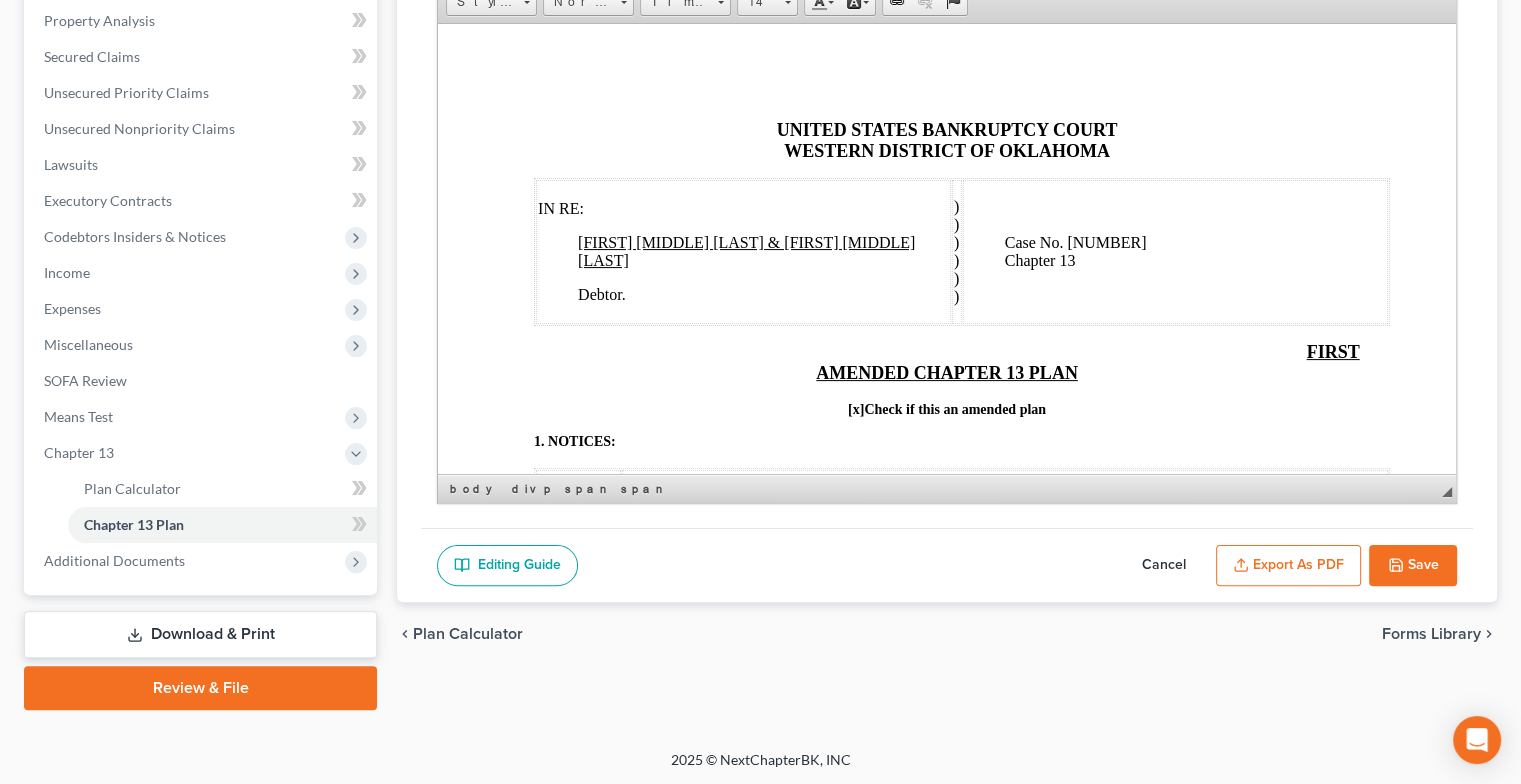 click on "Export as PDF" at bounding box center [1288, 566] 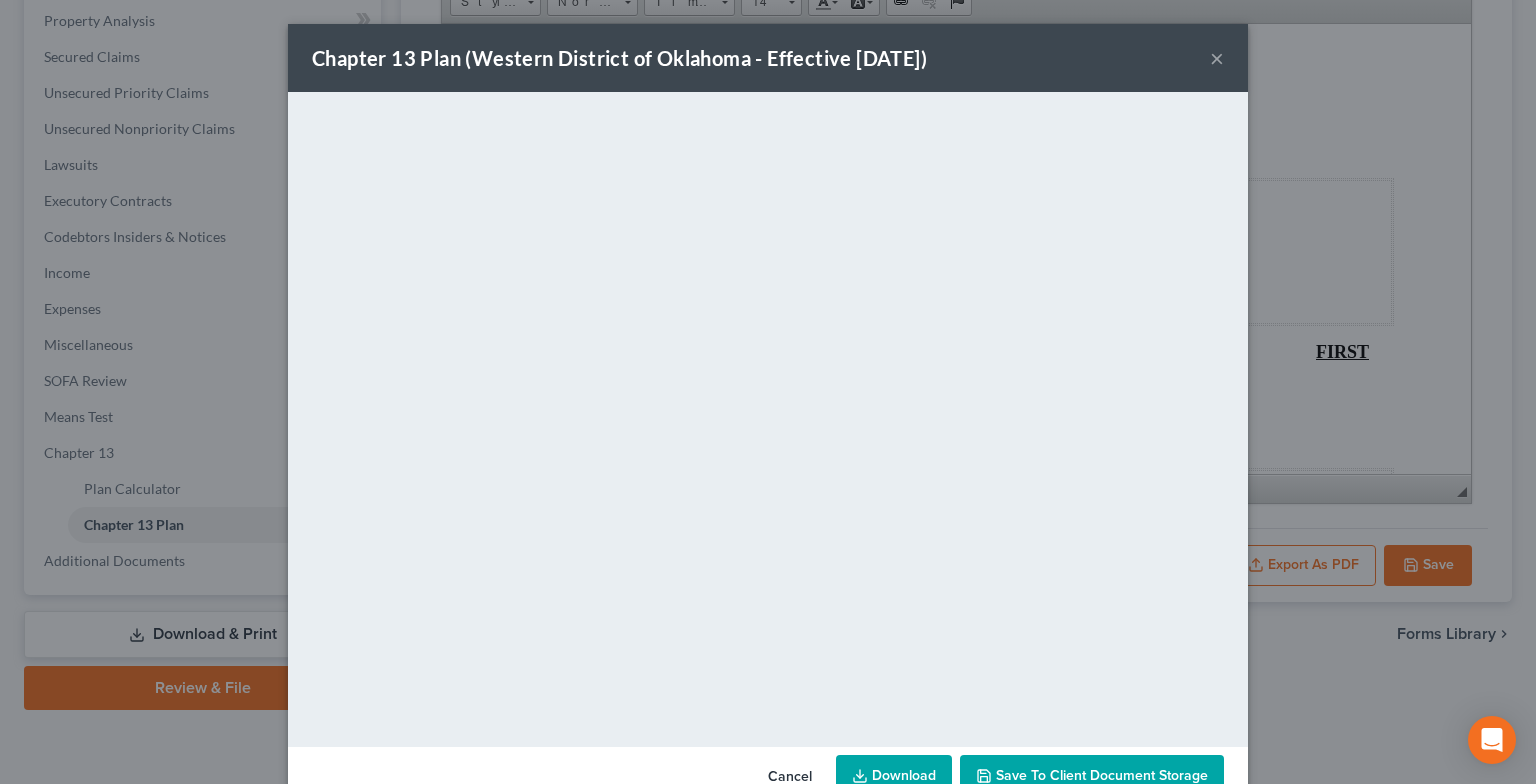 click on "×" at bounding box center [1217, 58] 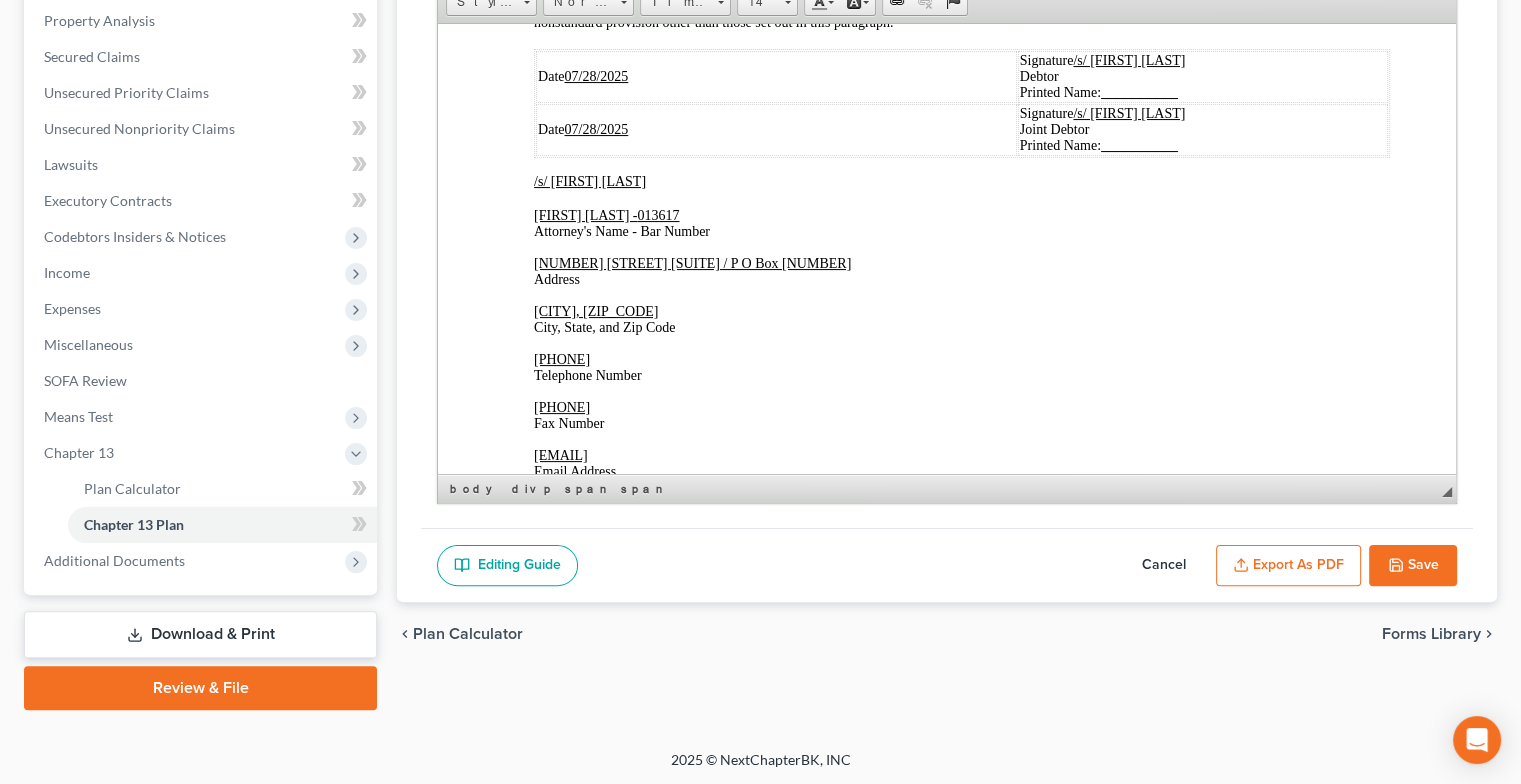 scroll, scrollTop: 4368, scrollLeft: 0, axis: vertical 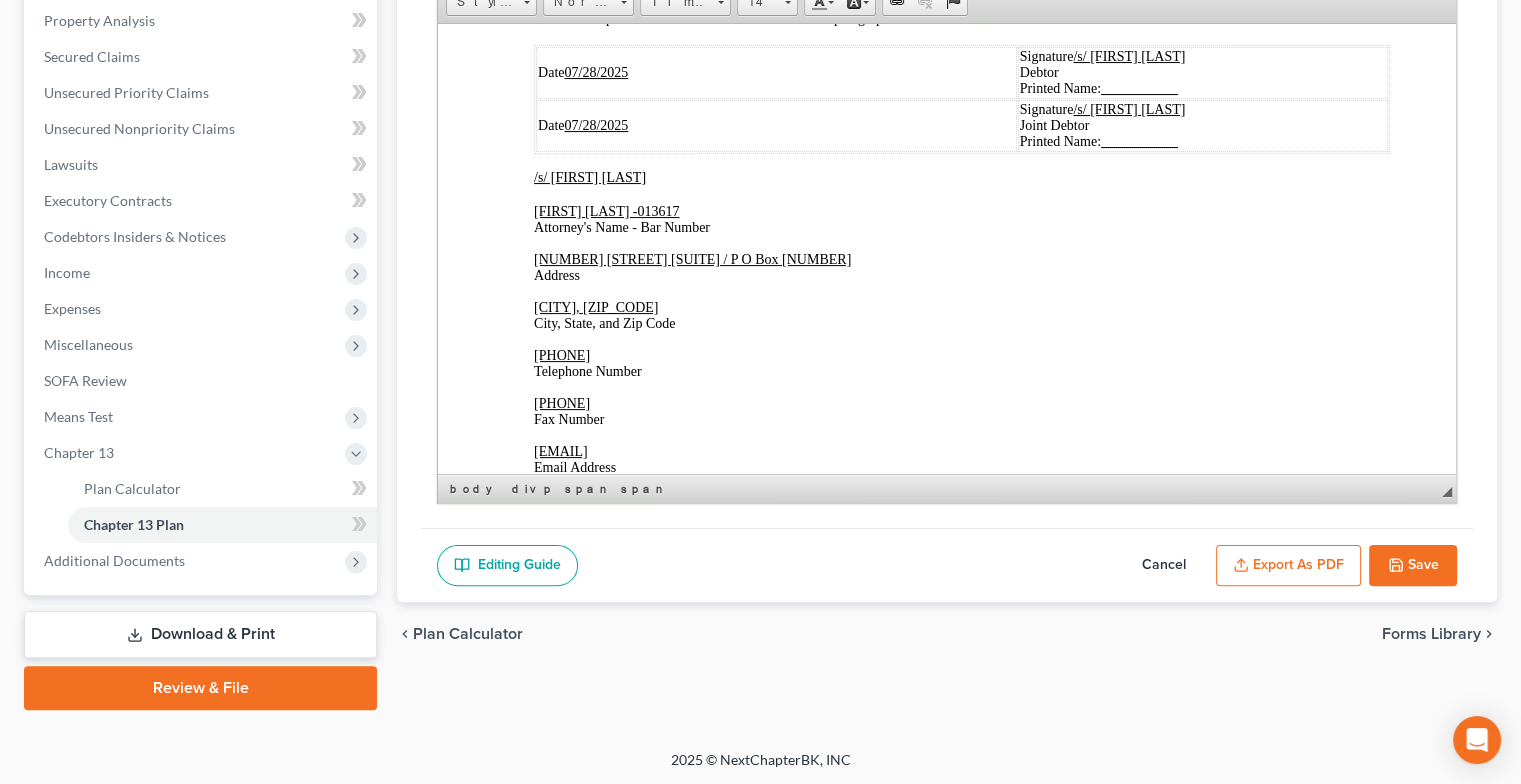 click on "07/28/2025" at bounding box center [596, 71] 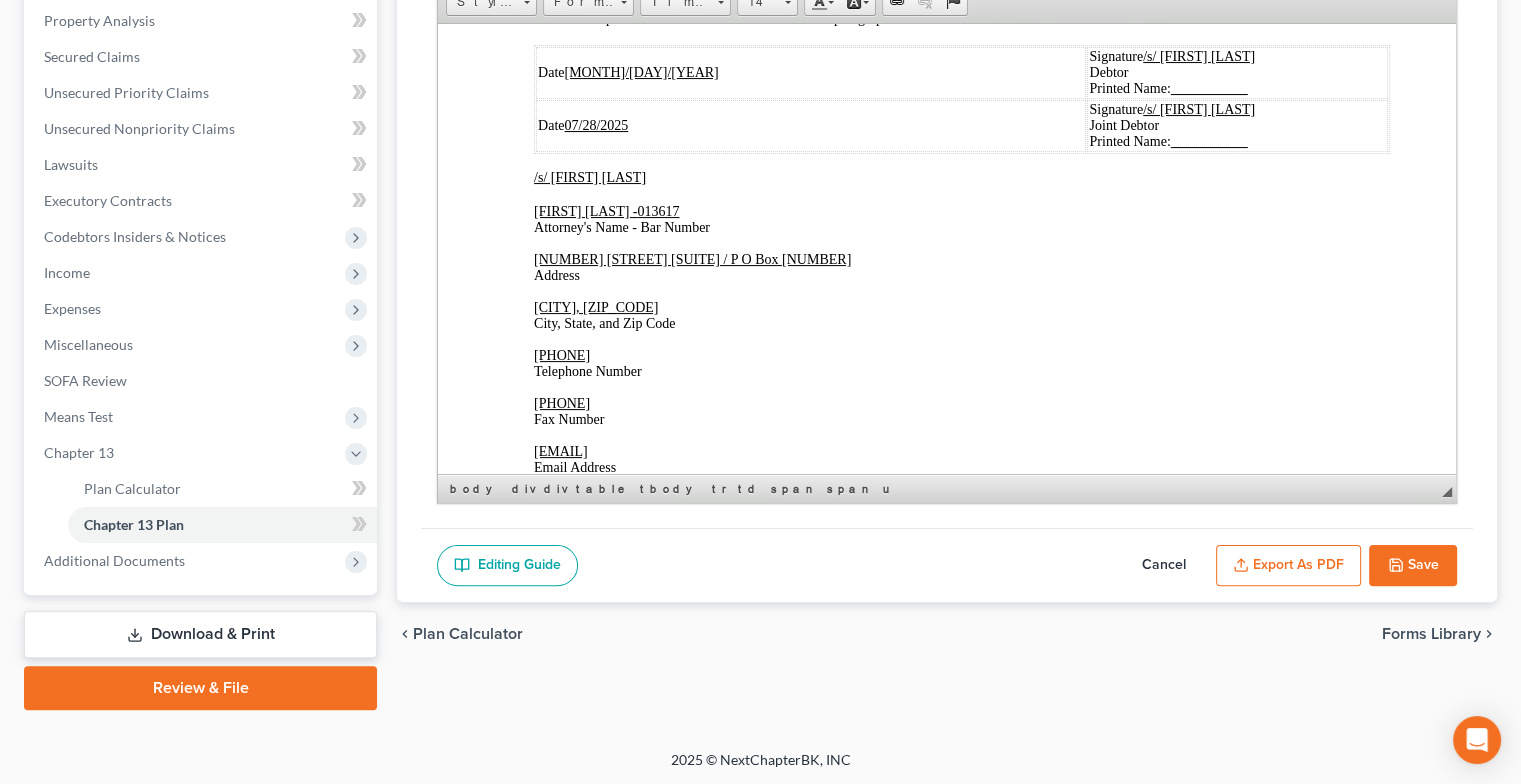 click on "0/025" at bounding box center (641, 71) 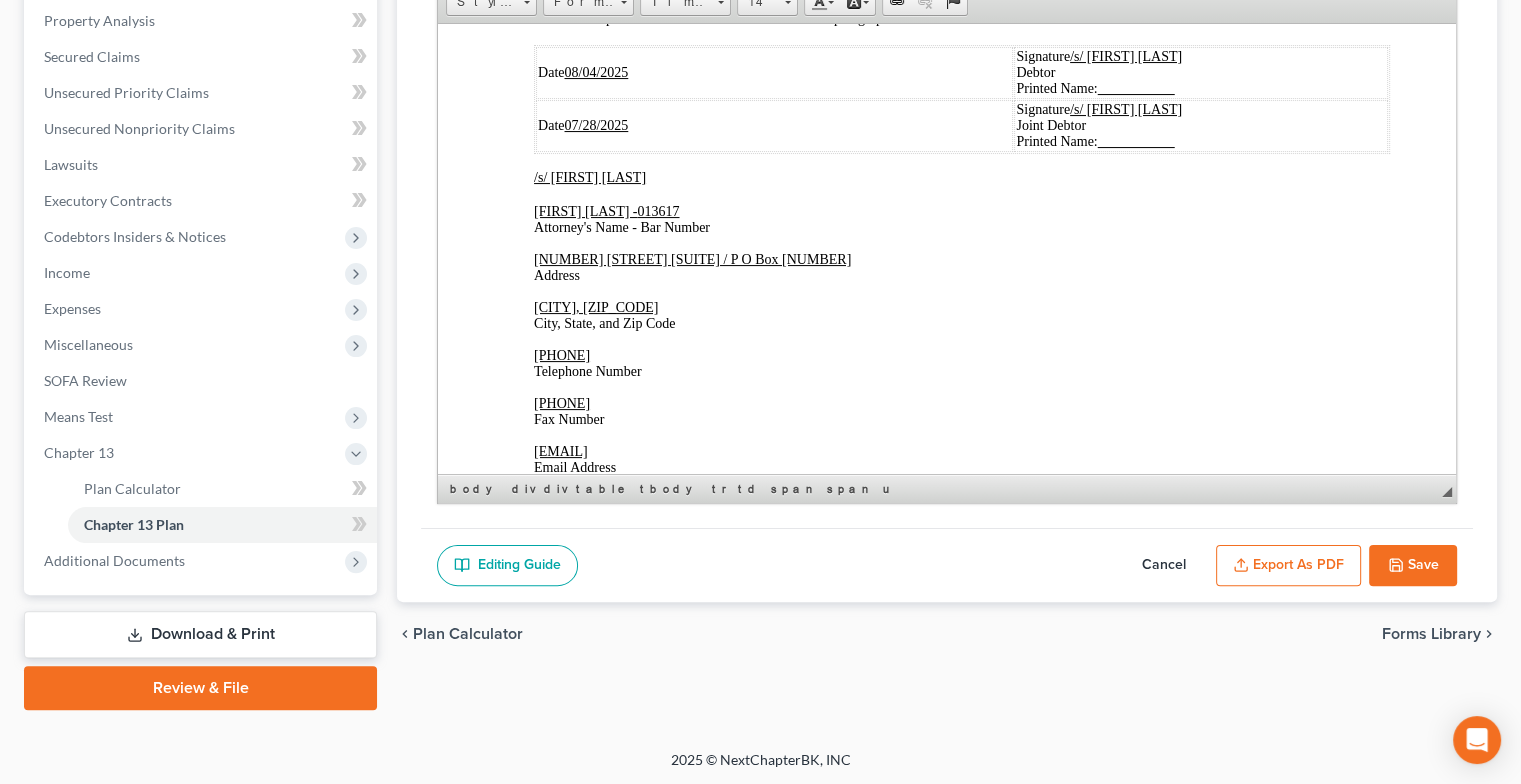 click on "Date  07/28/2025" at bounding box center [774, 125] 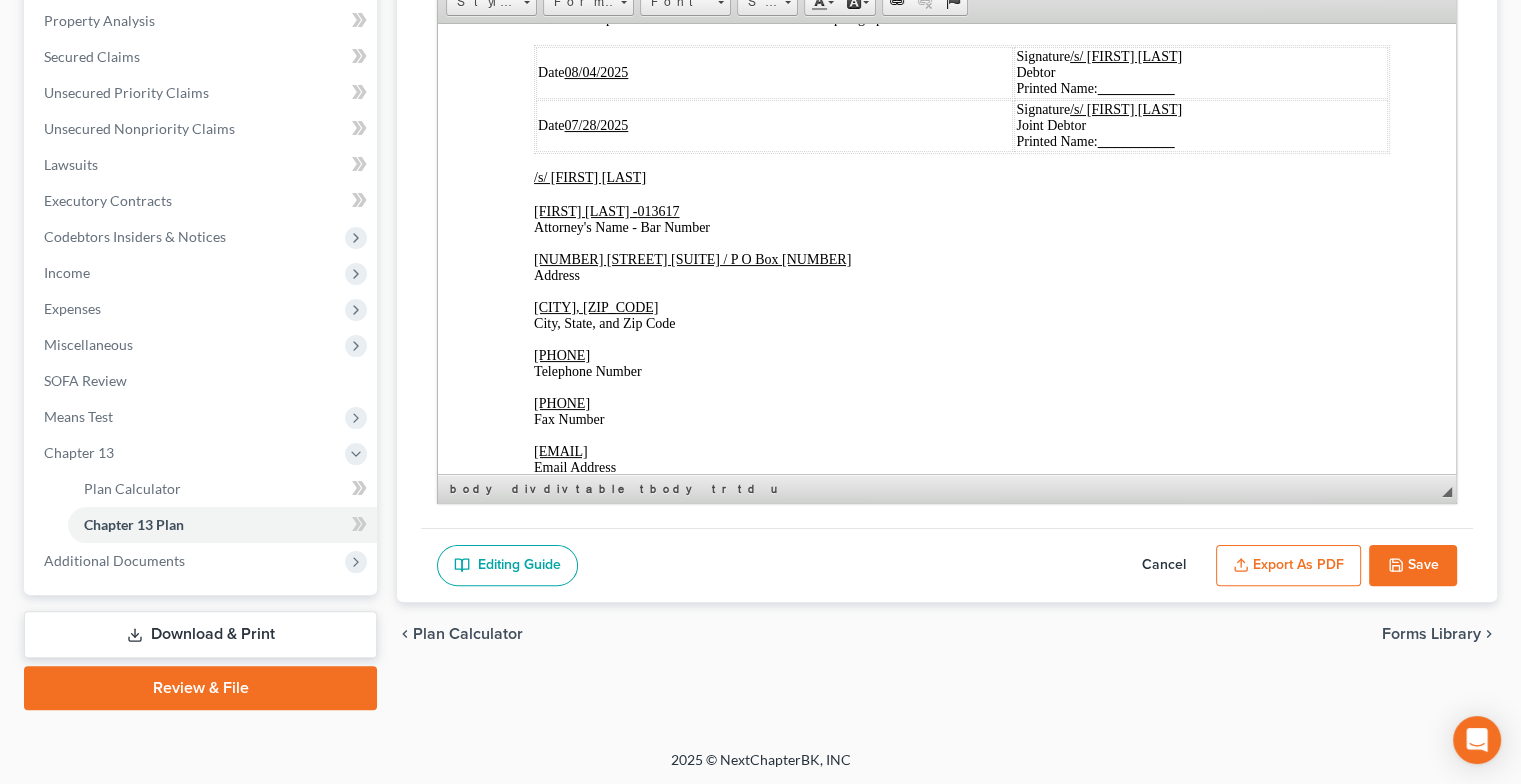 click on "07/28/2025" at bounding box center (596, 124) 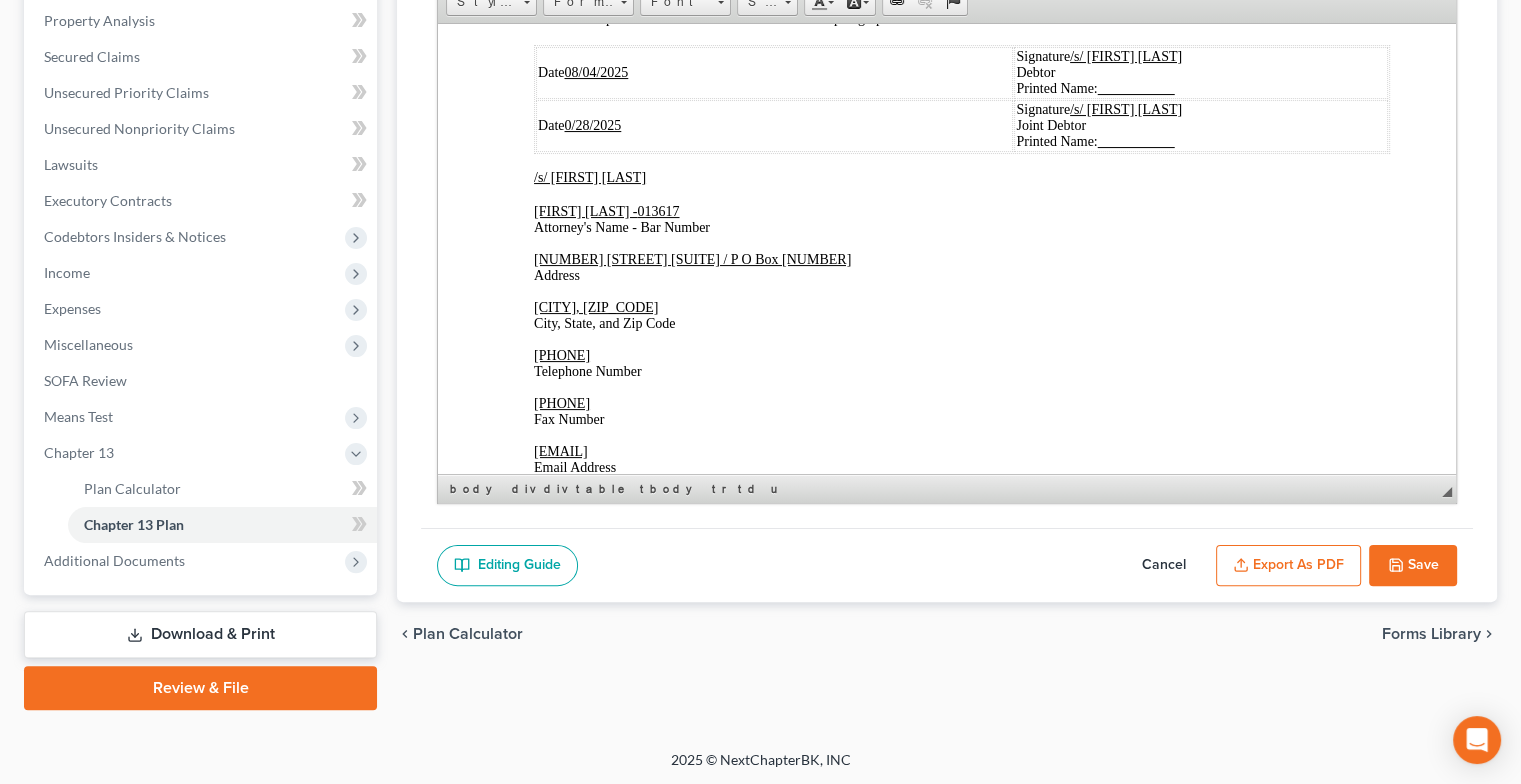 click on "Date  0/28/2025" at bounding box center [774, 125] 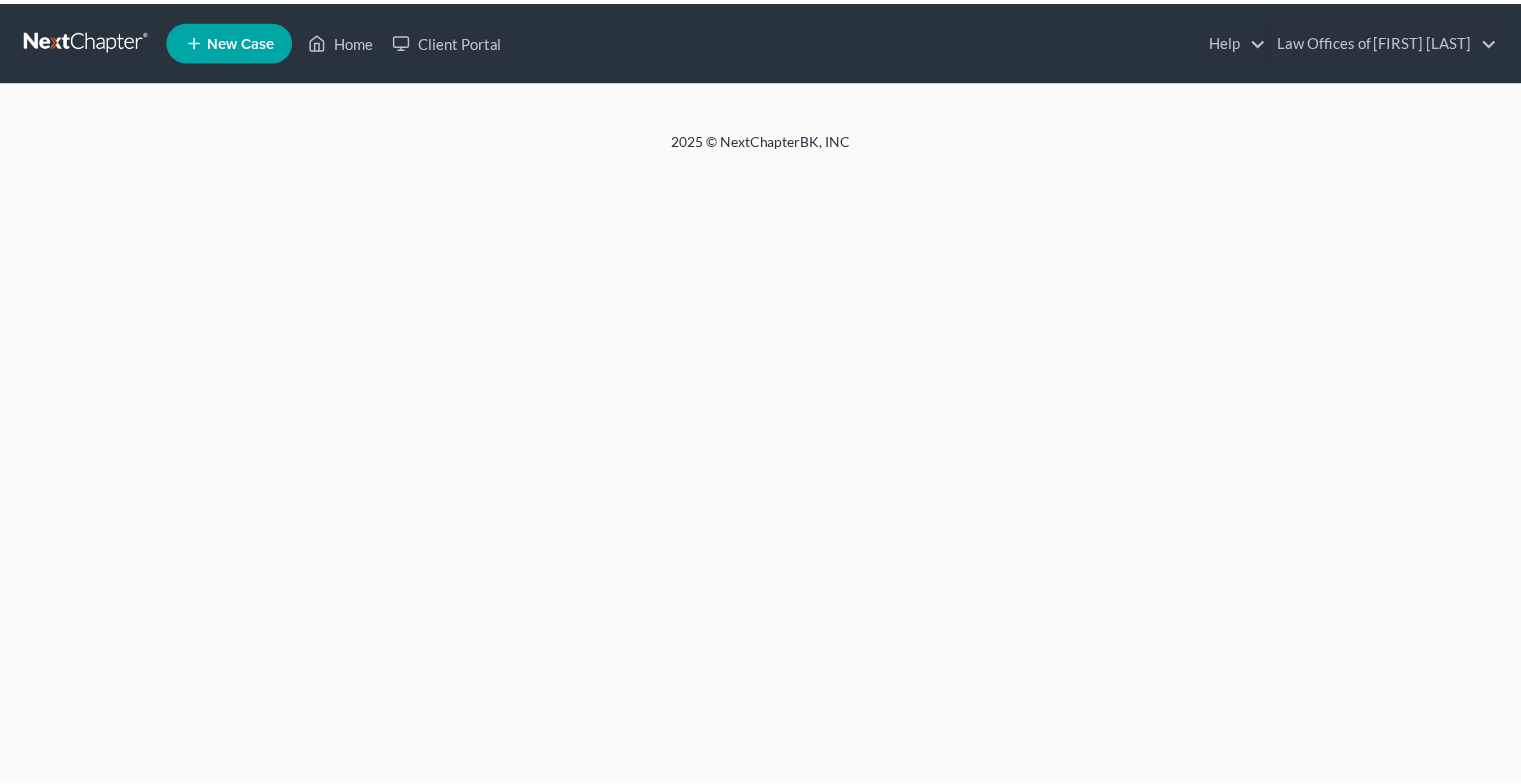 scroll, scrollTop: 0, scrollLeft: 0, axis: both 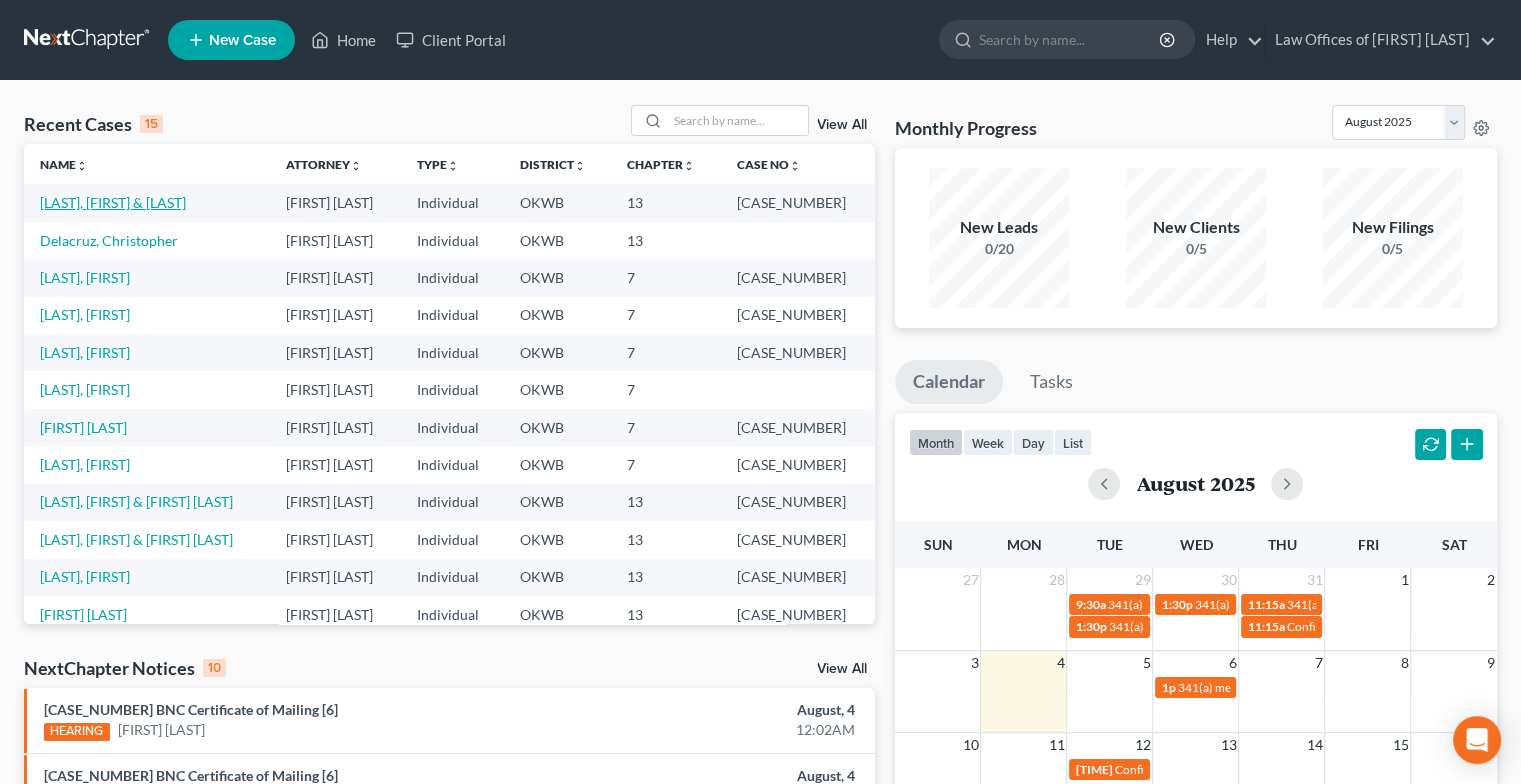 click on "[LAST], [FIRST] & [LAST]" at bounding box center (113, 202) 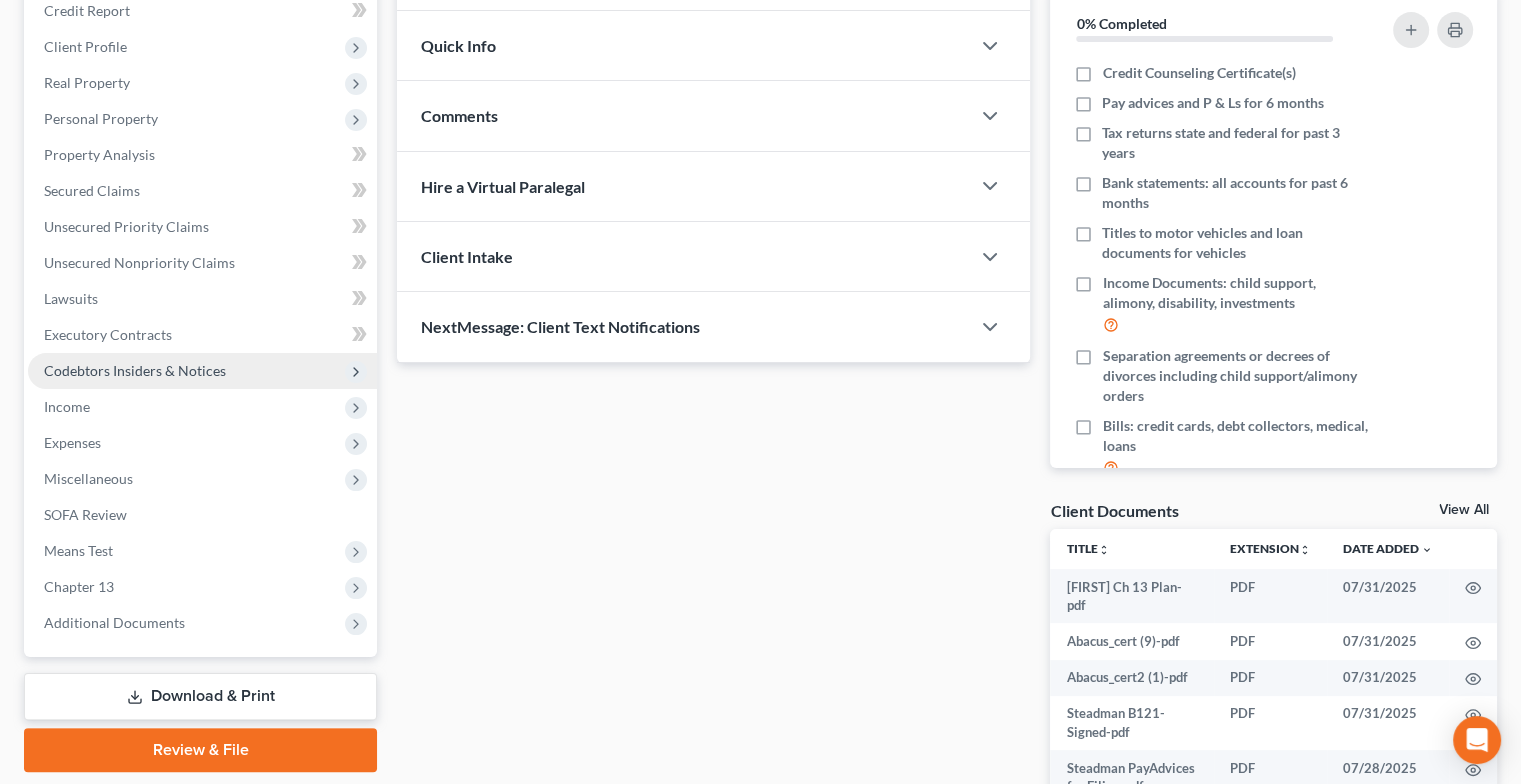 scroll, scrollTop: 252, scrollLeft: 0, axis: vertical 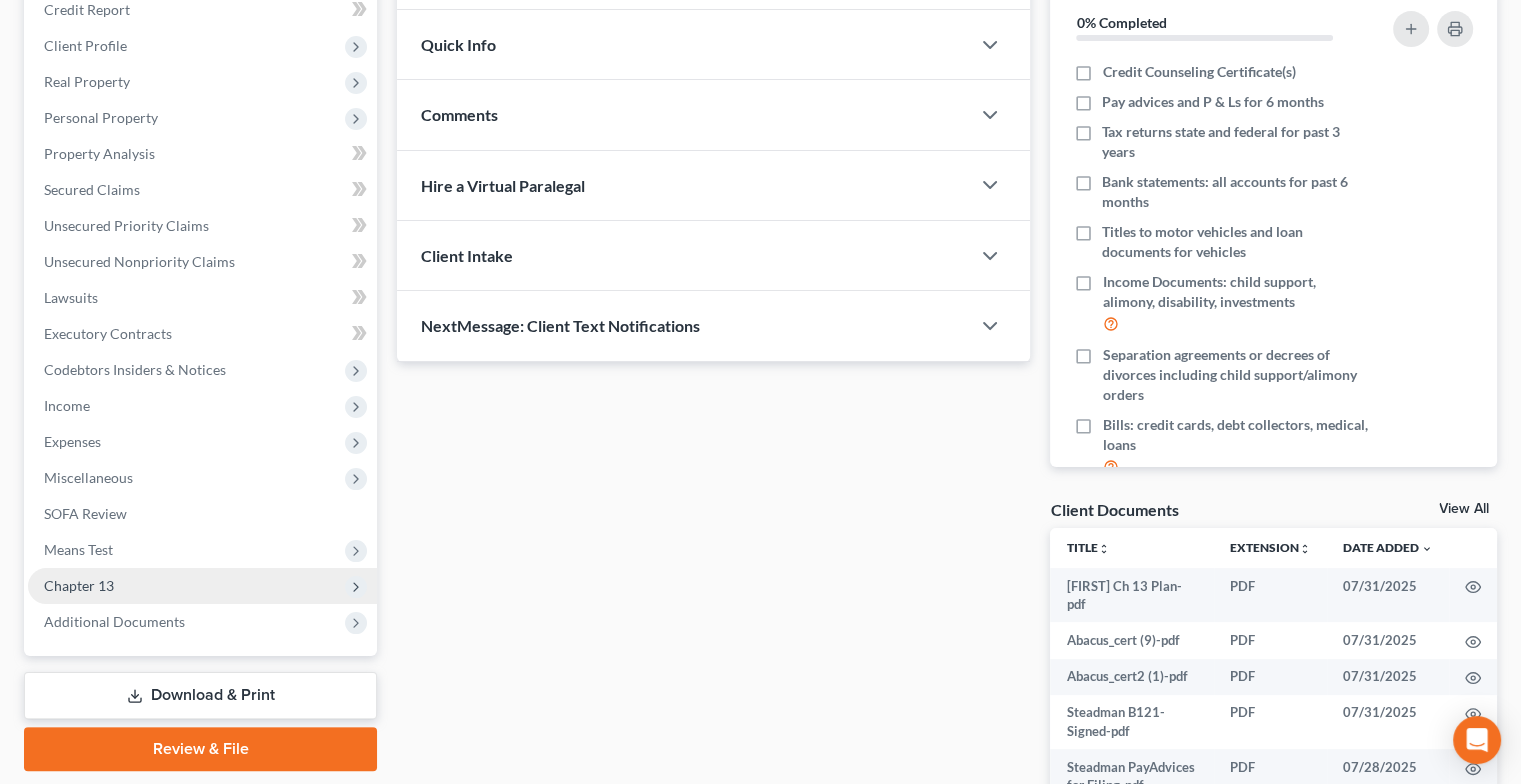 click on "Chapter 13" at bounding box center [202, 586] 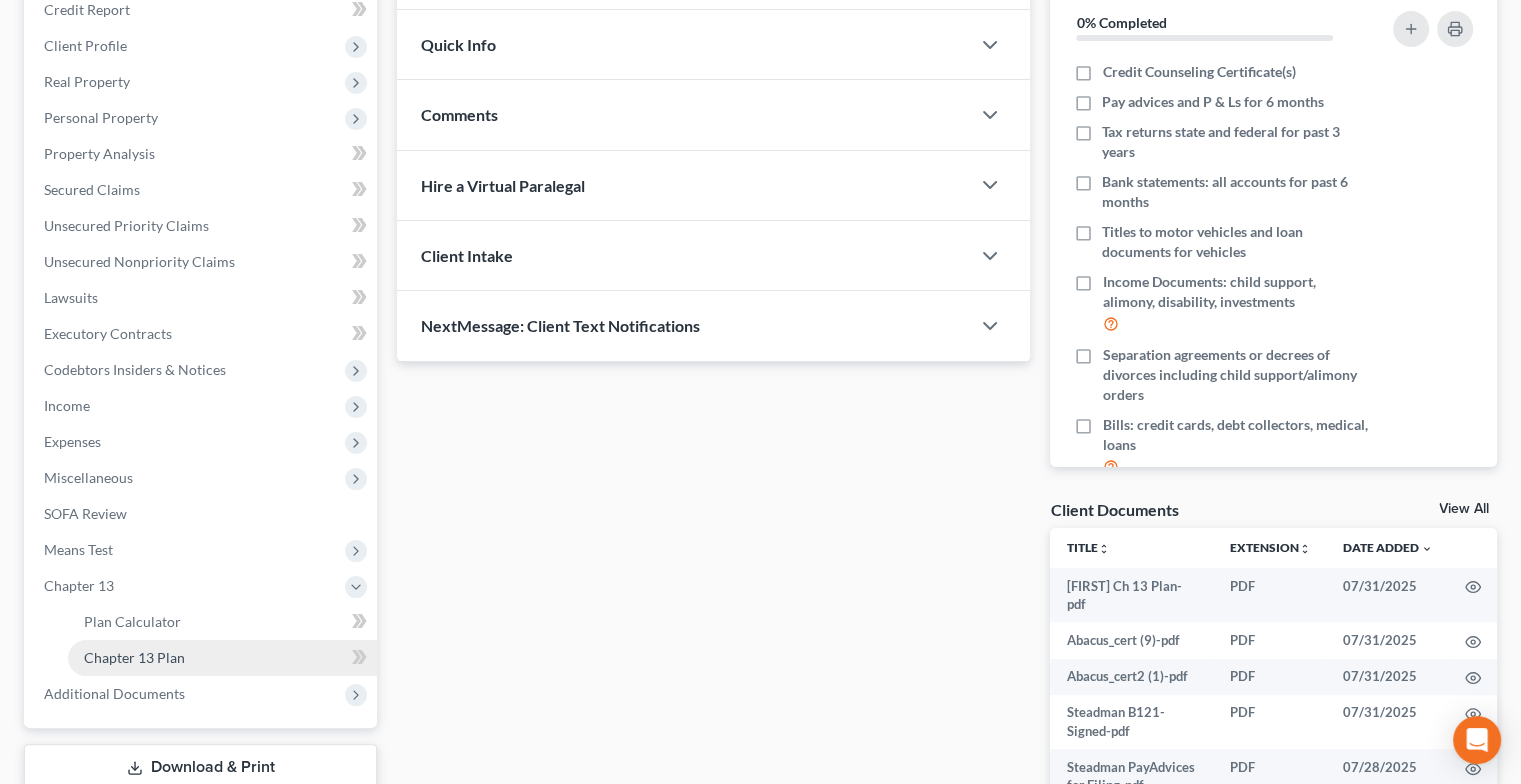 click on "Chapter 13 Plan" at bounding box center [134, 657] 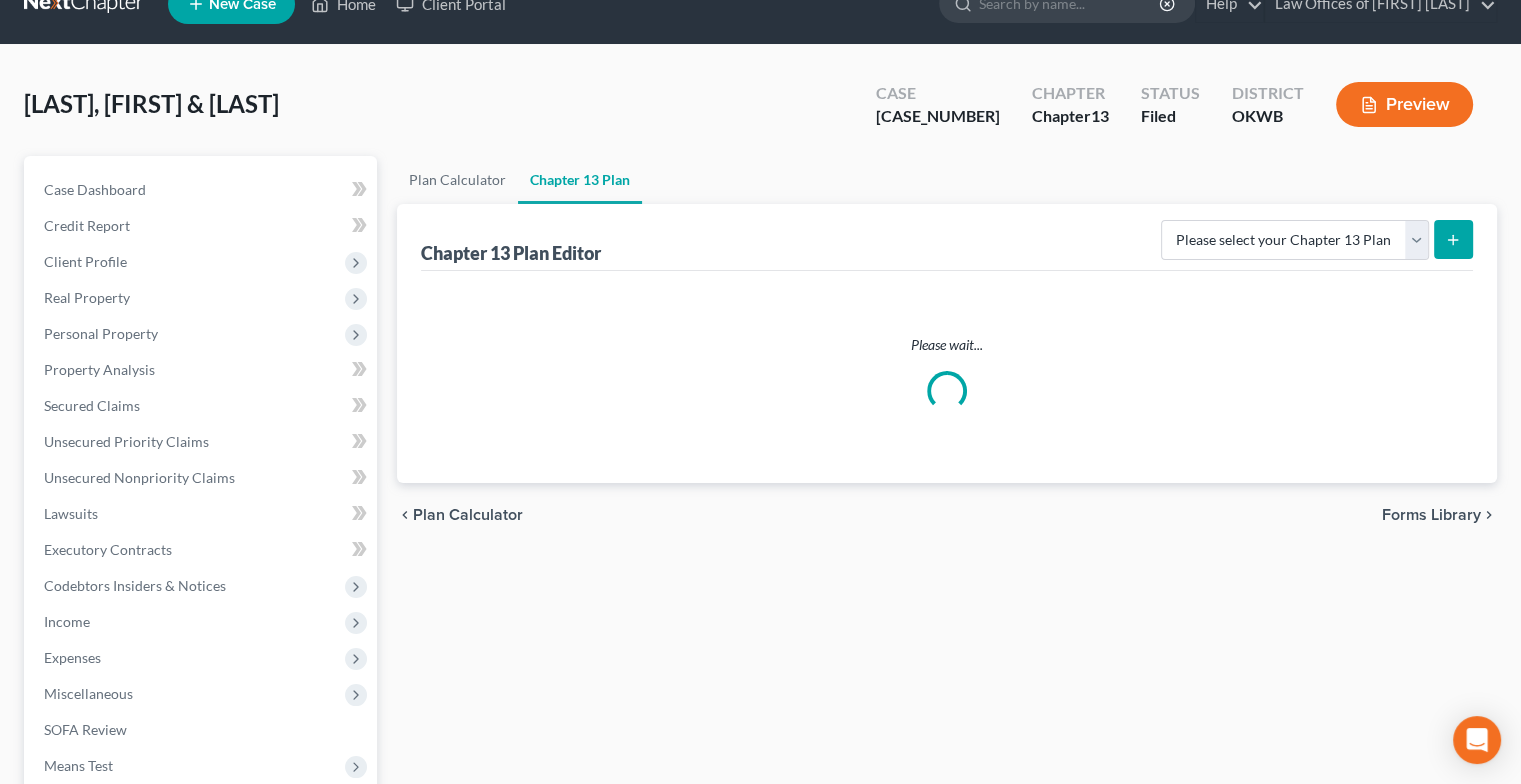 scroll, scrollTop: 0, scrollLeft: 0, axis: both 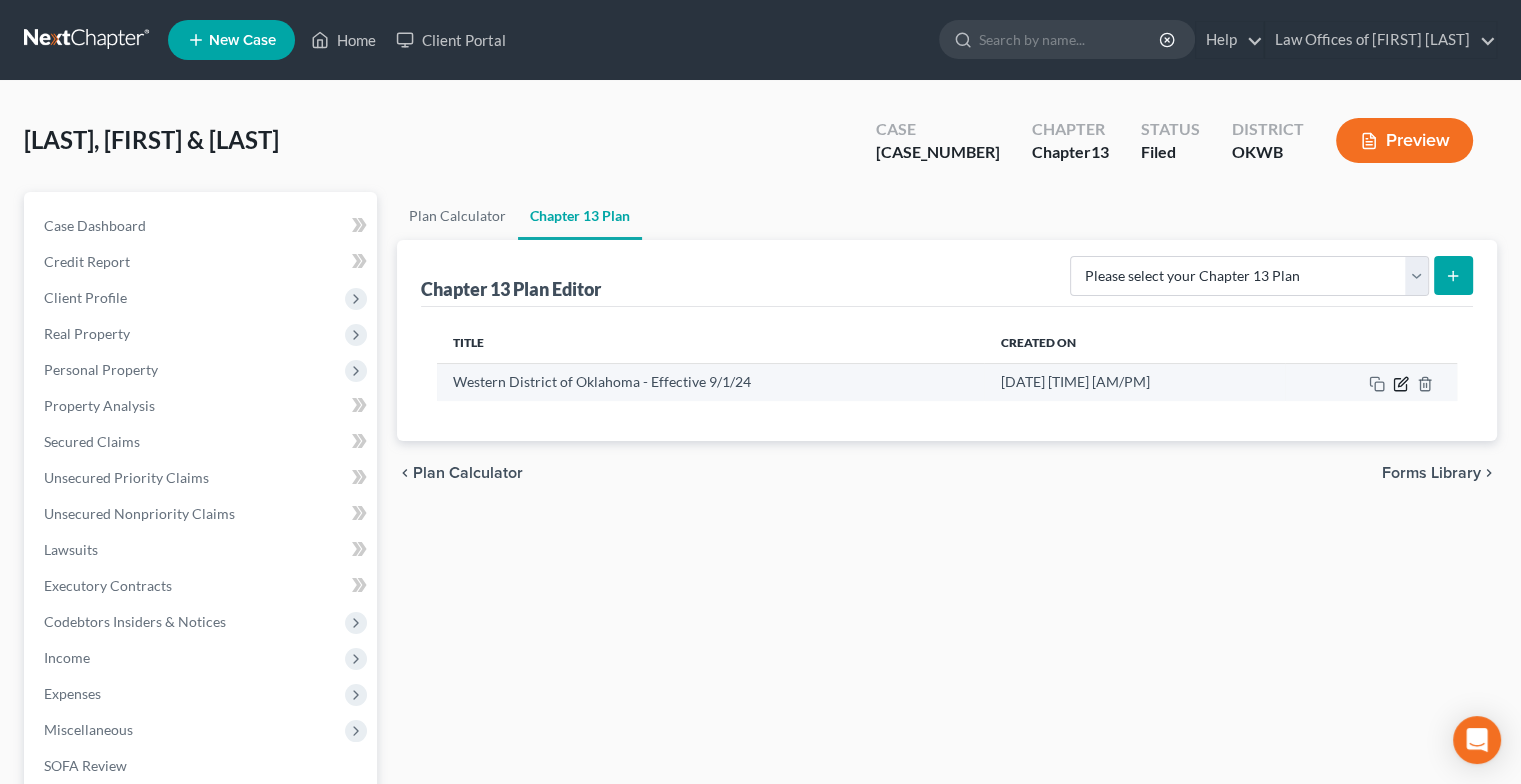 click 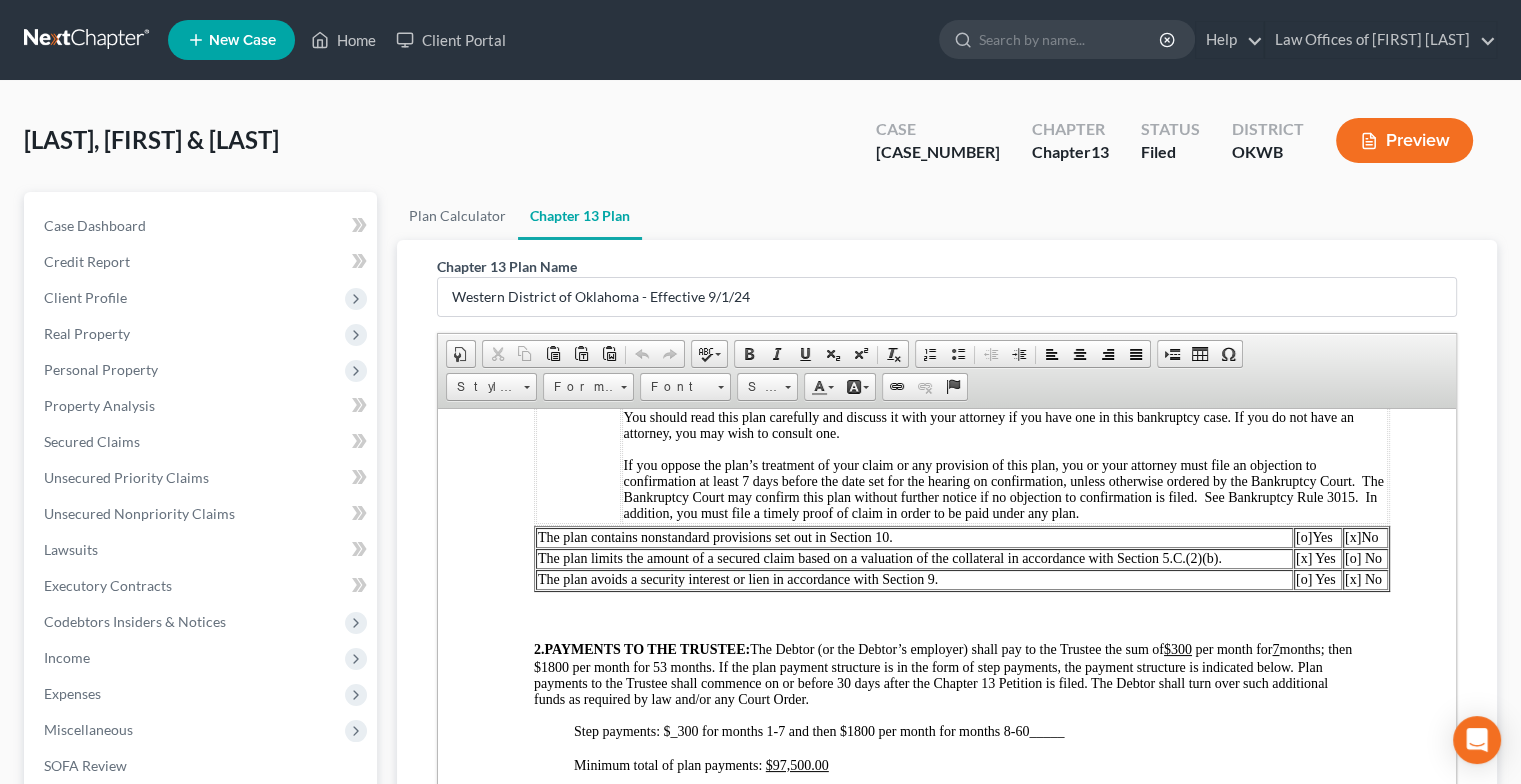 scroll, scrollTop: 568, scrollLeft: 0, axis: vertical 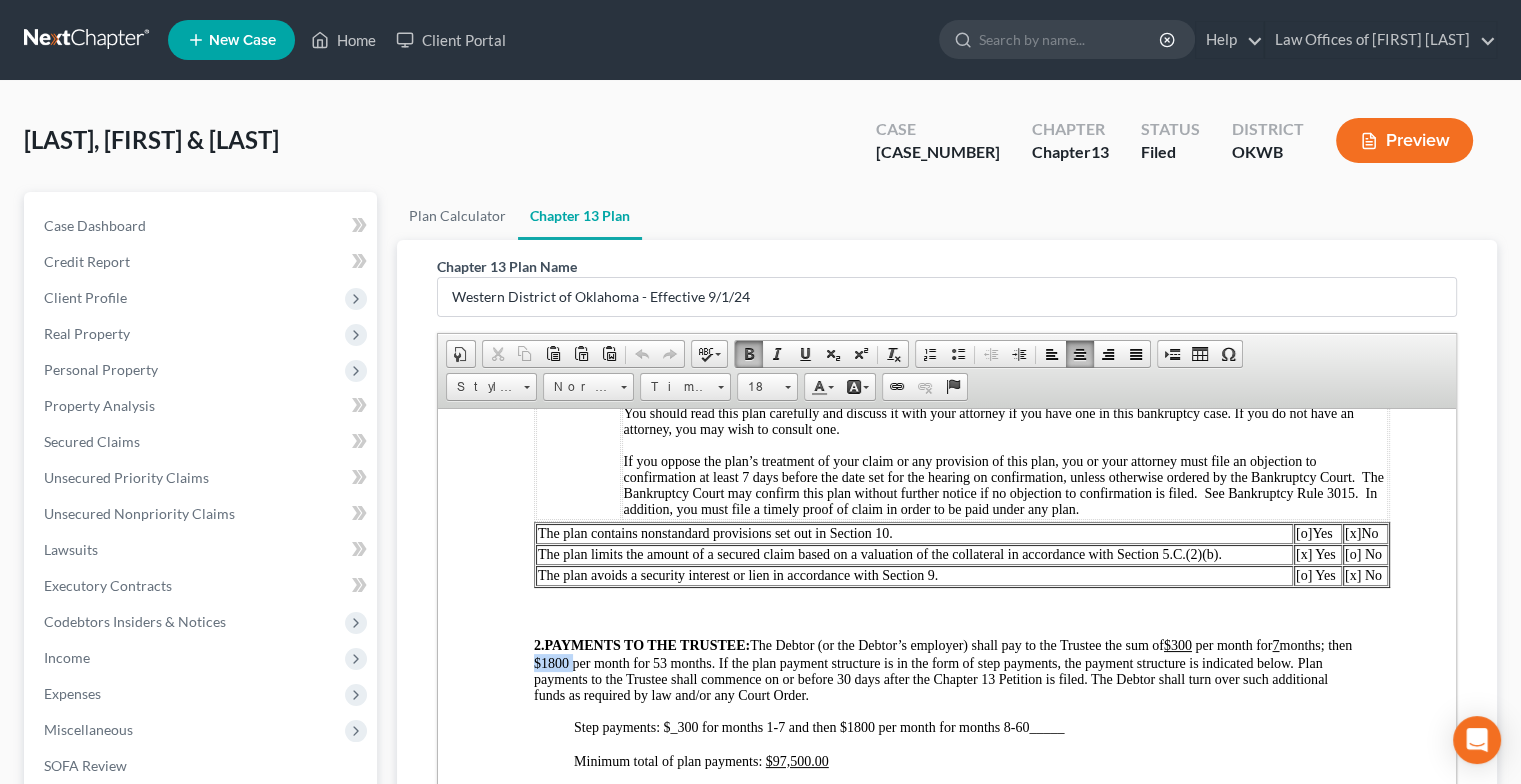 drag, startPoint x: 620, startPoint y: 688, endPoint x: 661, endPoint y: 689, distance: 41.01219 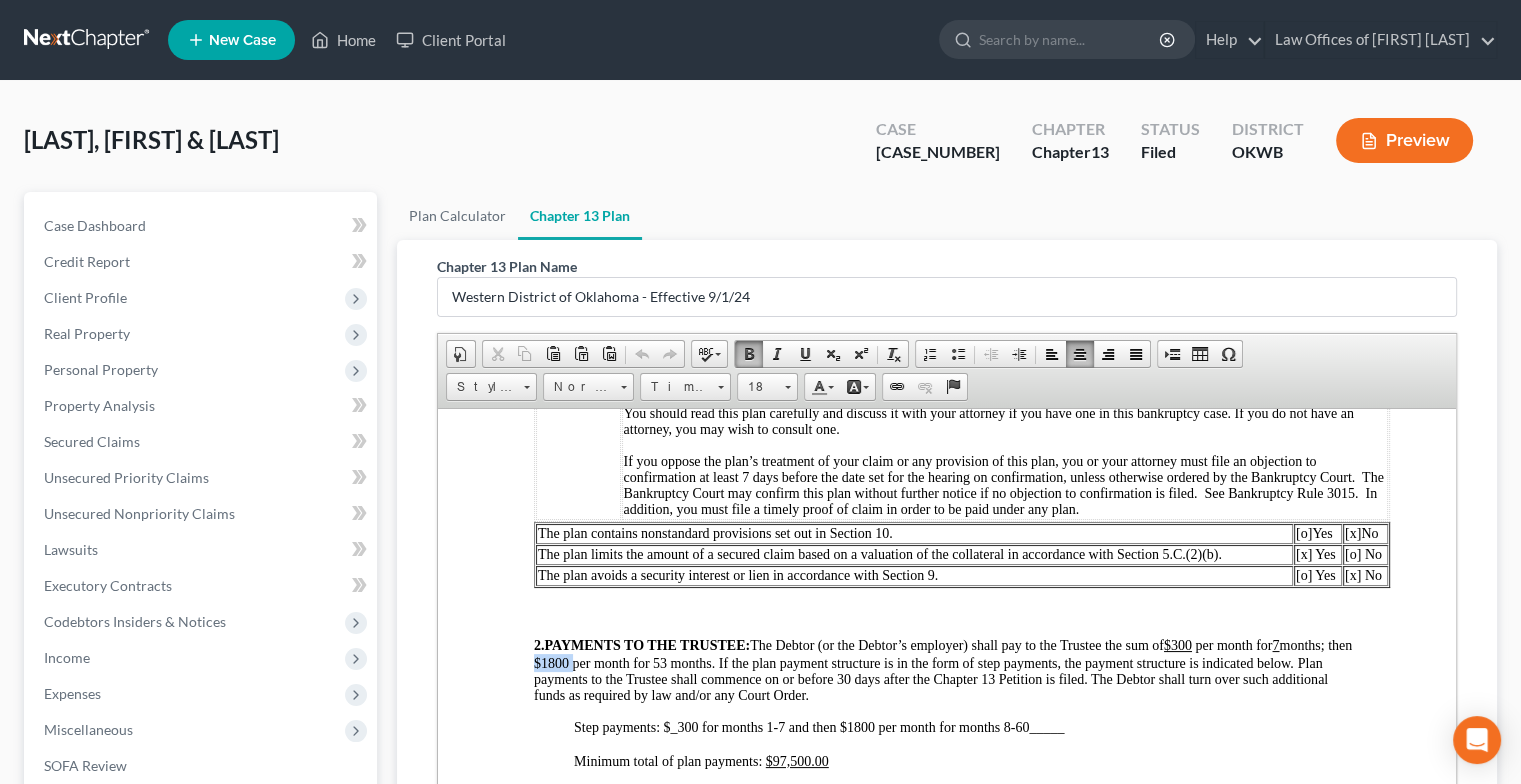 click on "The Debtor (or the Debtor’s employer) shall pay to the Trustee the sum of $300 per month for 7 months; then $1800 per month for 53 months. If the plan payment structure is in the form of step payments, the payment structure is indicated below." at bounding box center (943, 653) 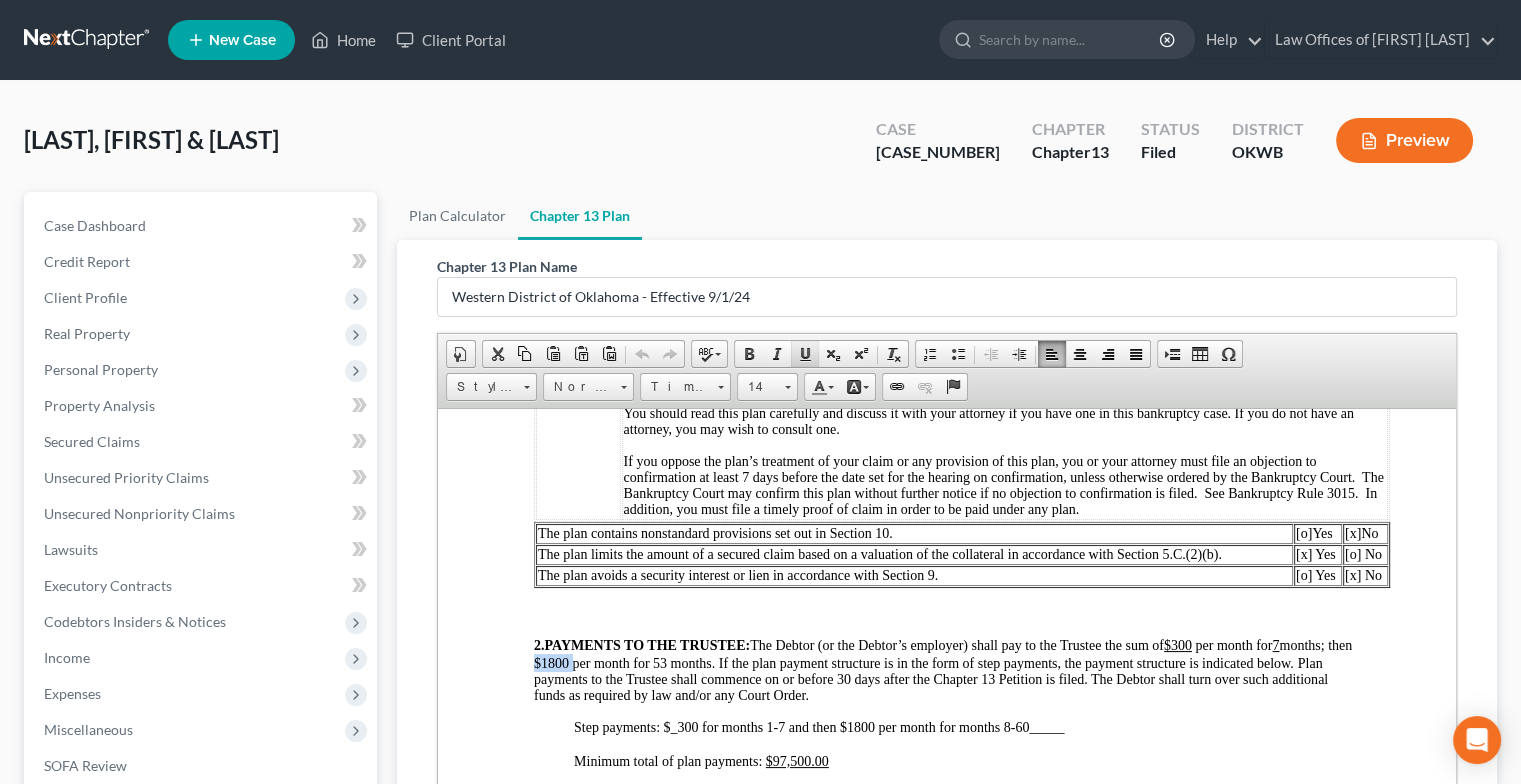 click at bounding box center [805, 354] 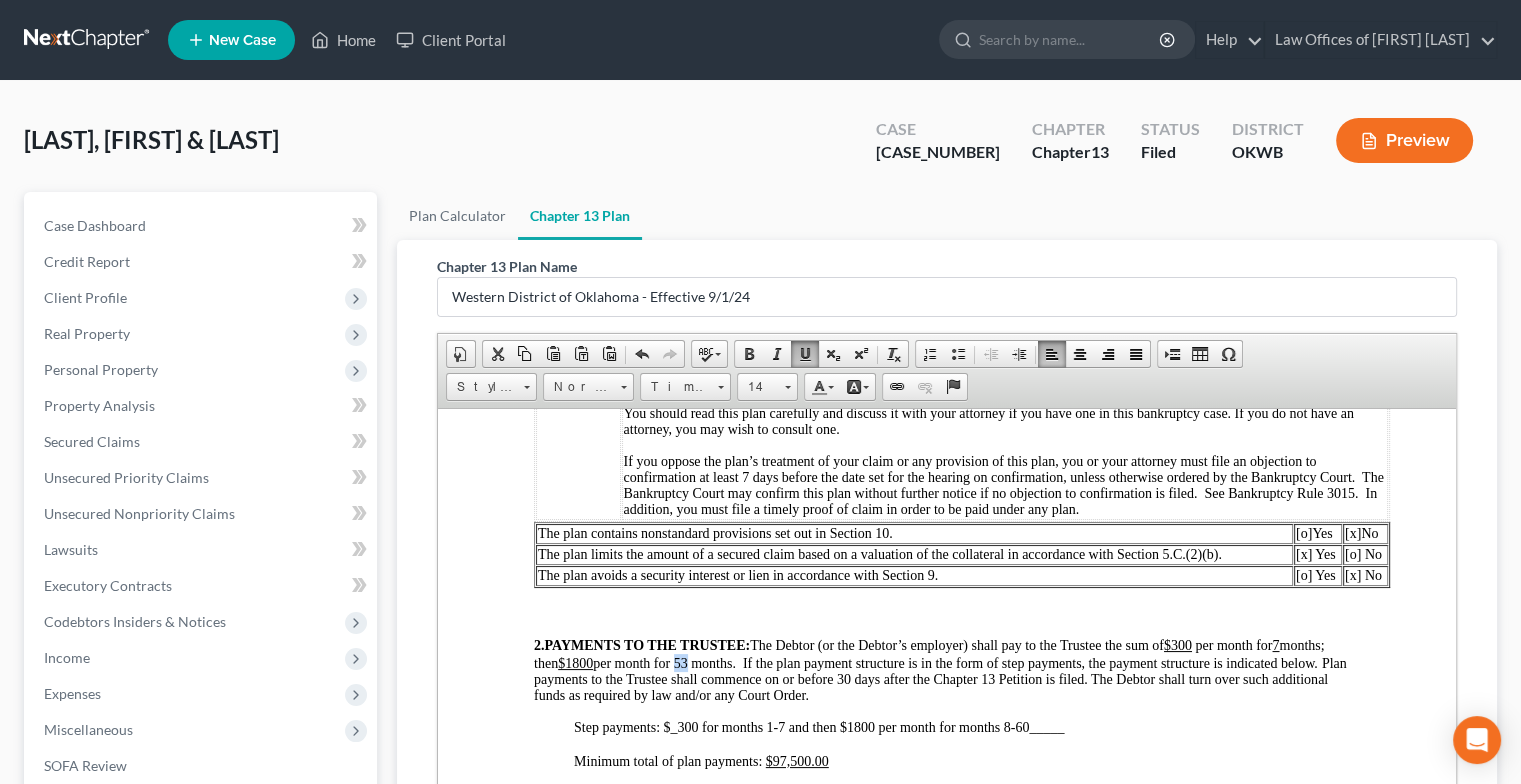 drag, startPoint x: 738, startPoint y: 686, endPoint x: 754, endPoint y: 690, distance: 16.492422 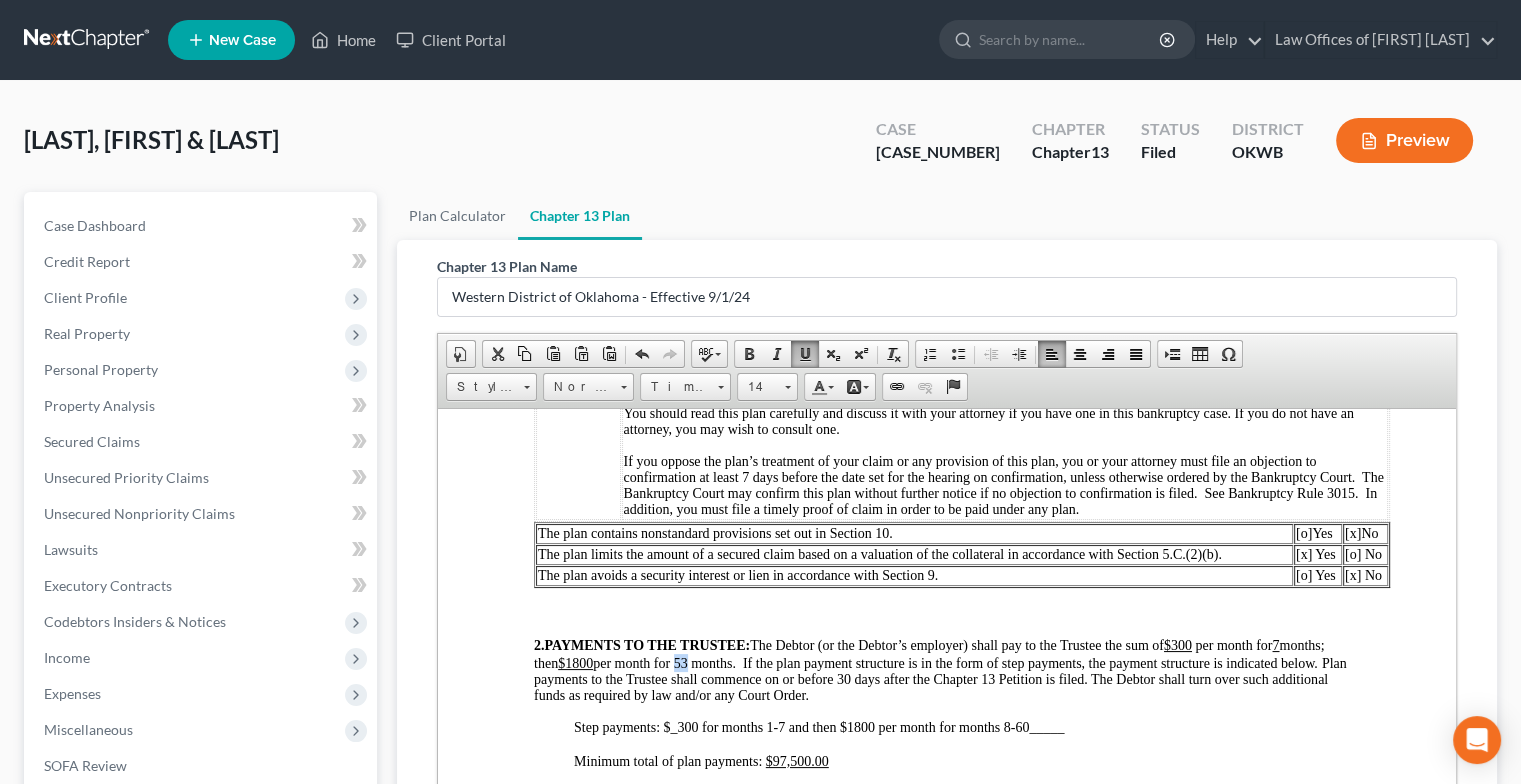 click on "The Debtor (or the Debtor’s employer) shall pay to the Trustee the sum of $300 per month for 7 months; then $1800 per month for 53 months. If the plan payment structure is in the form of step payments, the payment structure is indicated below." at bounding box center [929, 653] 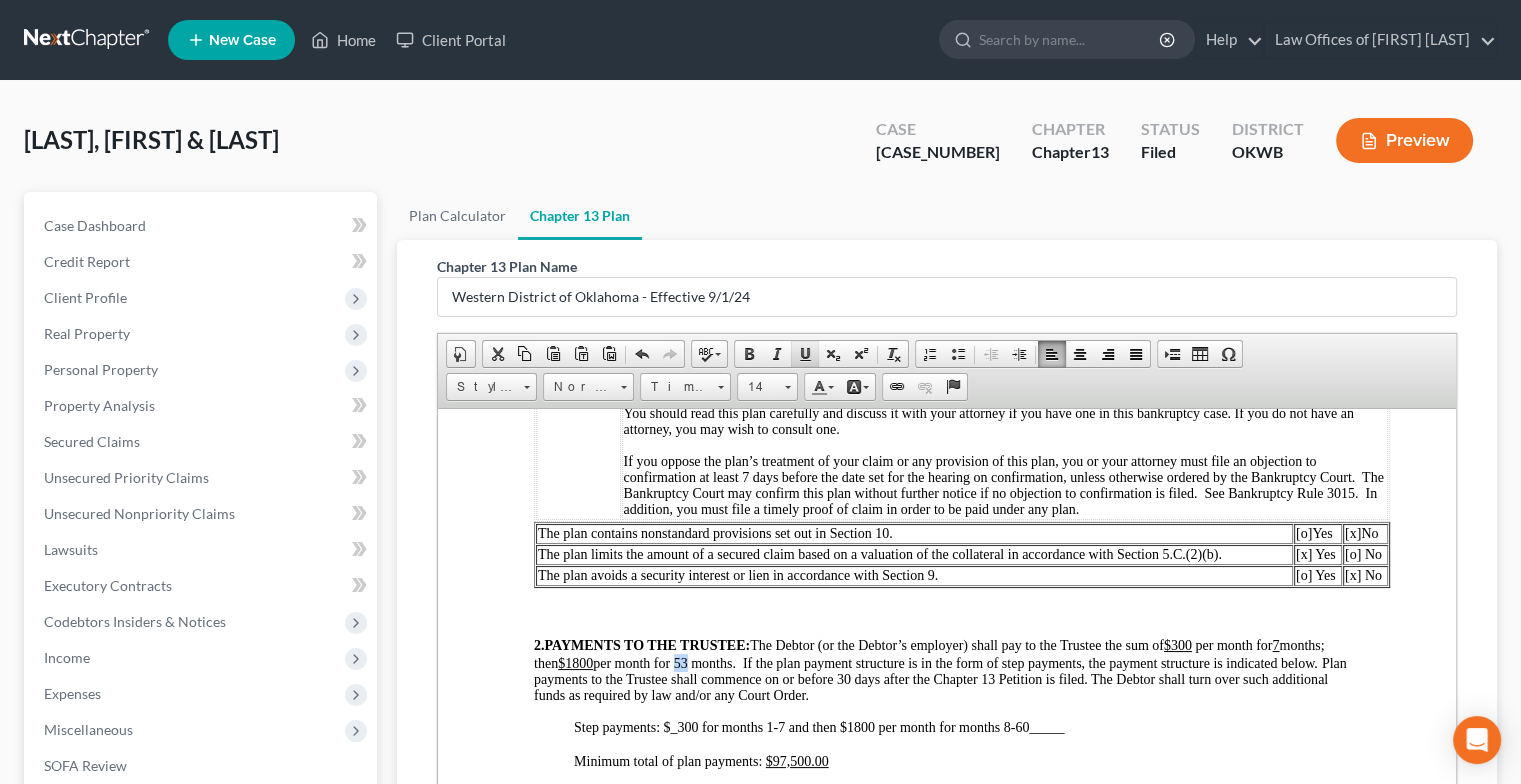 click on "Underline" at bounding box center [805, 354] 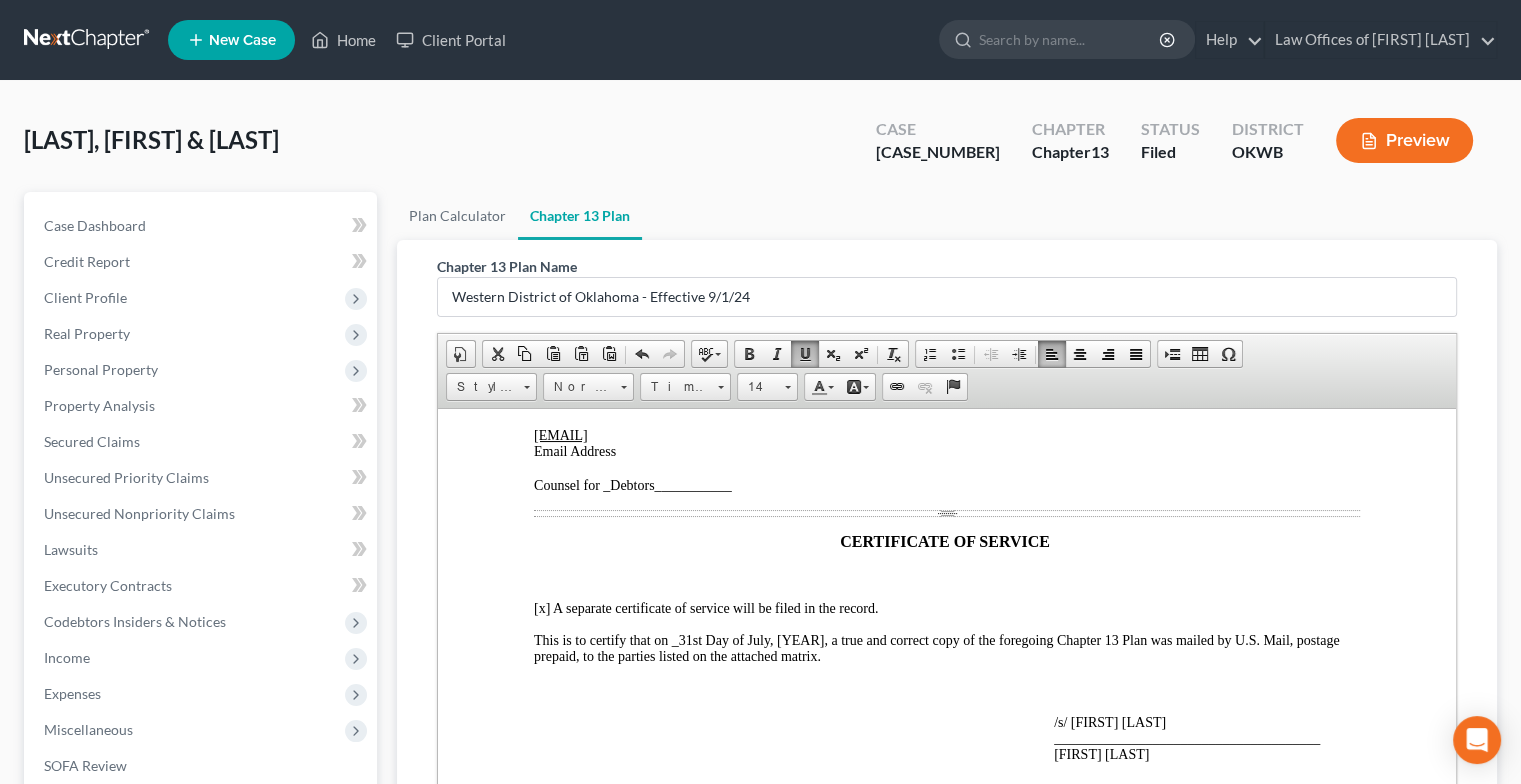 scroll, scrollTop: 4927, scrollLeft: 0, axis: vertical 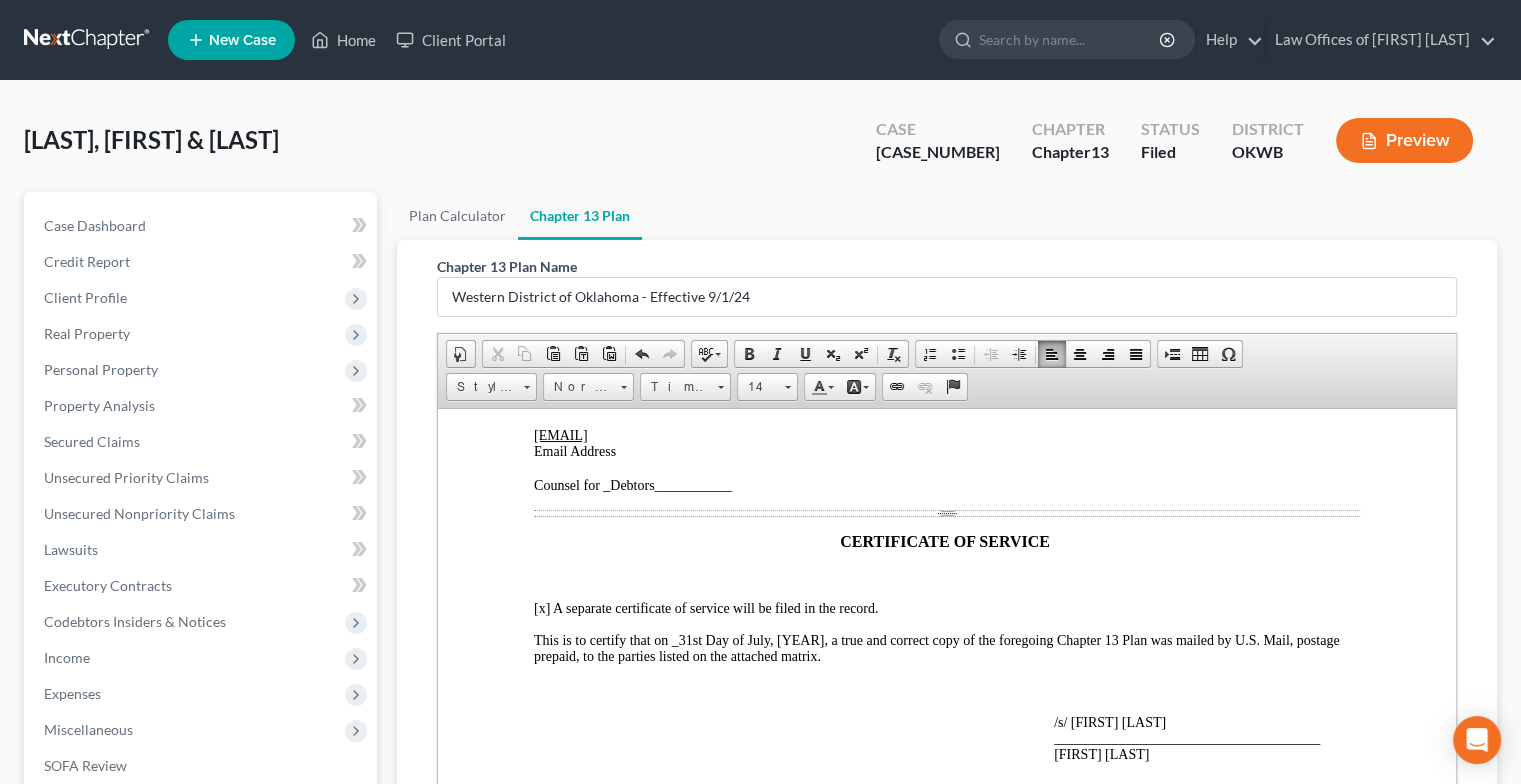 type 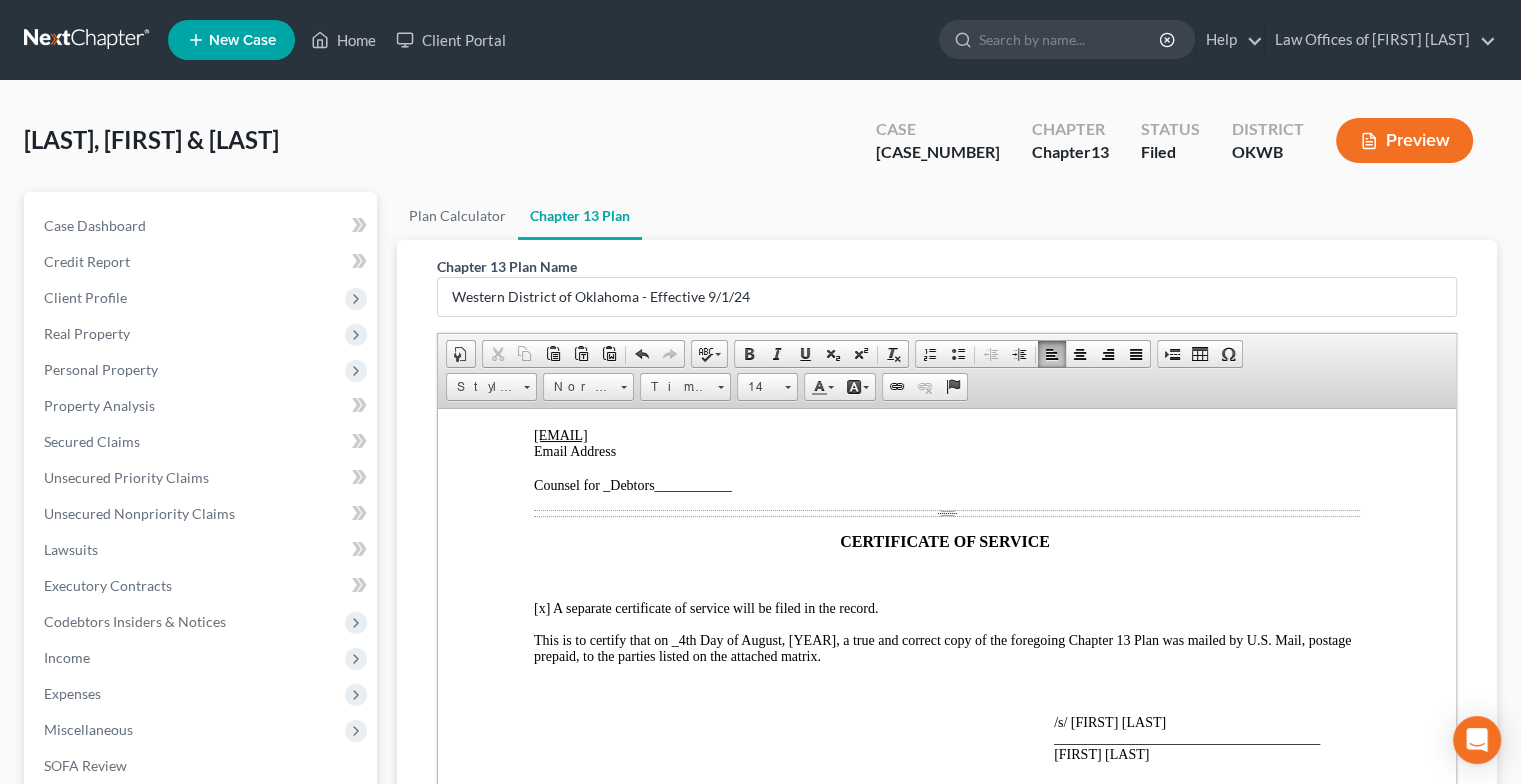 scroll, scrollTop: 4951, scrollLeft: 0, axis: vertical 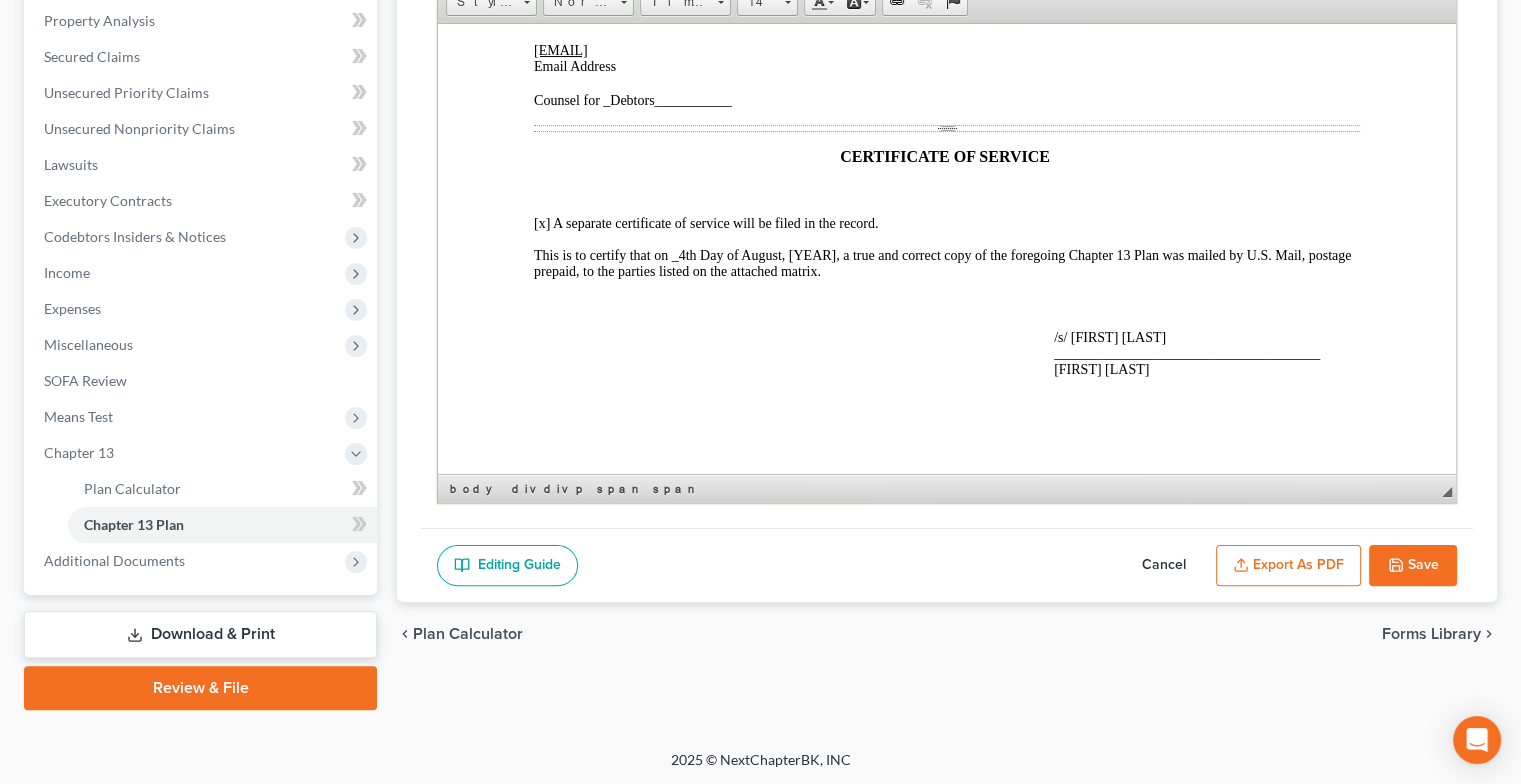 click on "Save" at bounding box center (1413, 566) 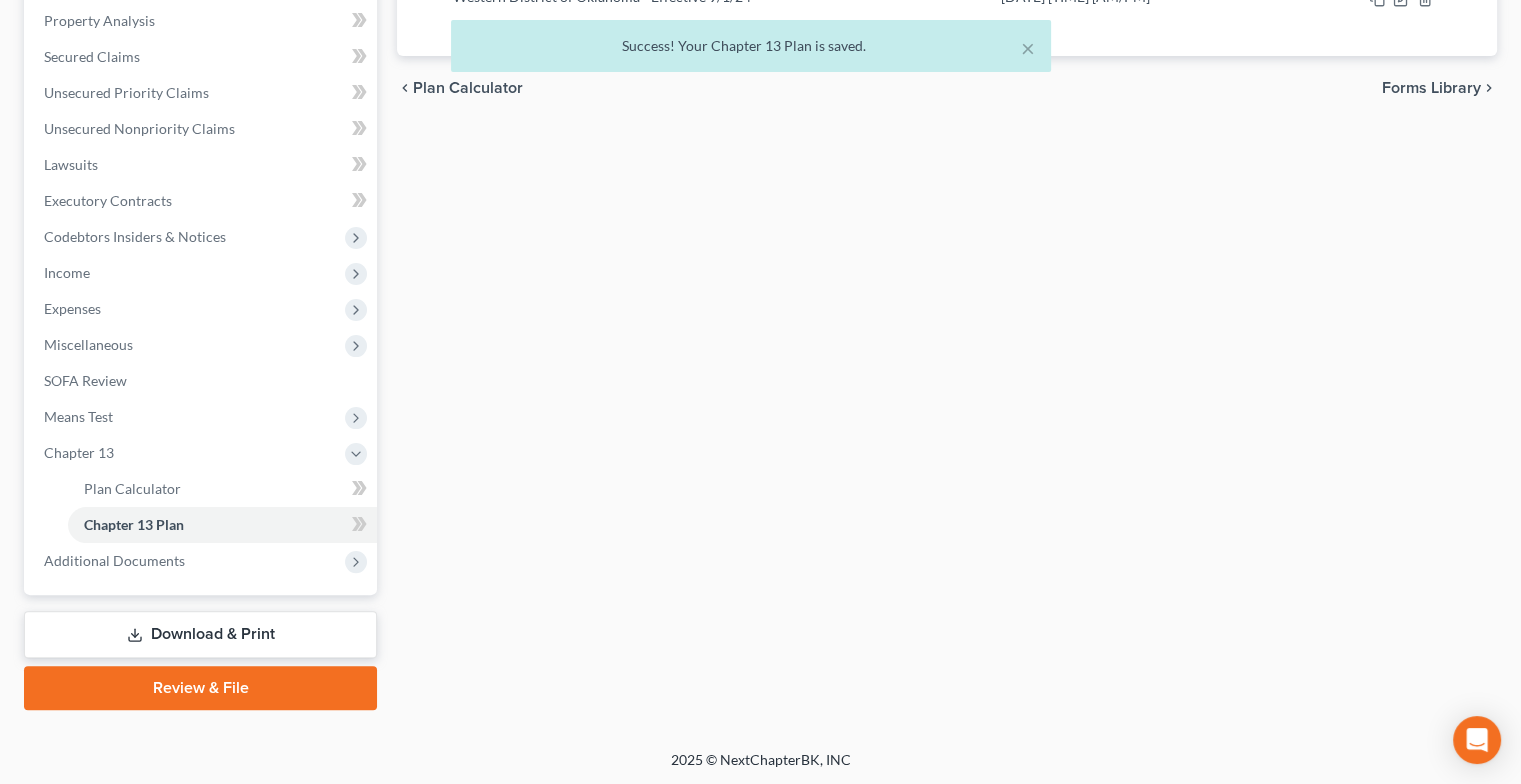scroll, scrollTop: 0, scrollLeft: 0, axis: both 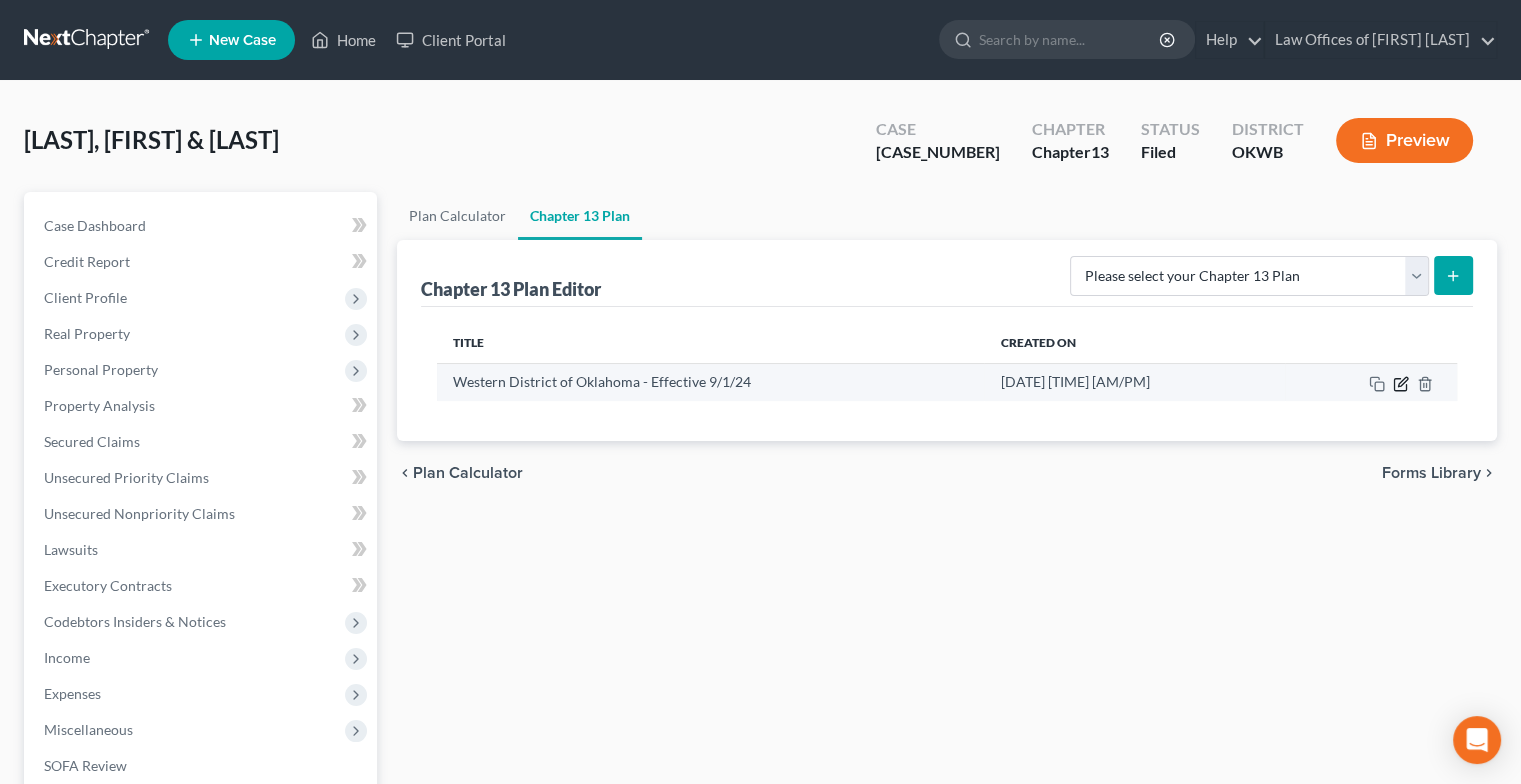 click 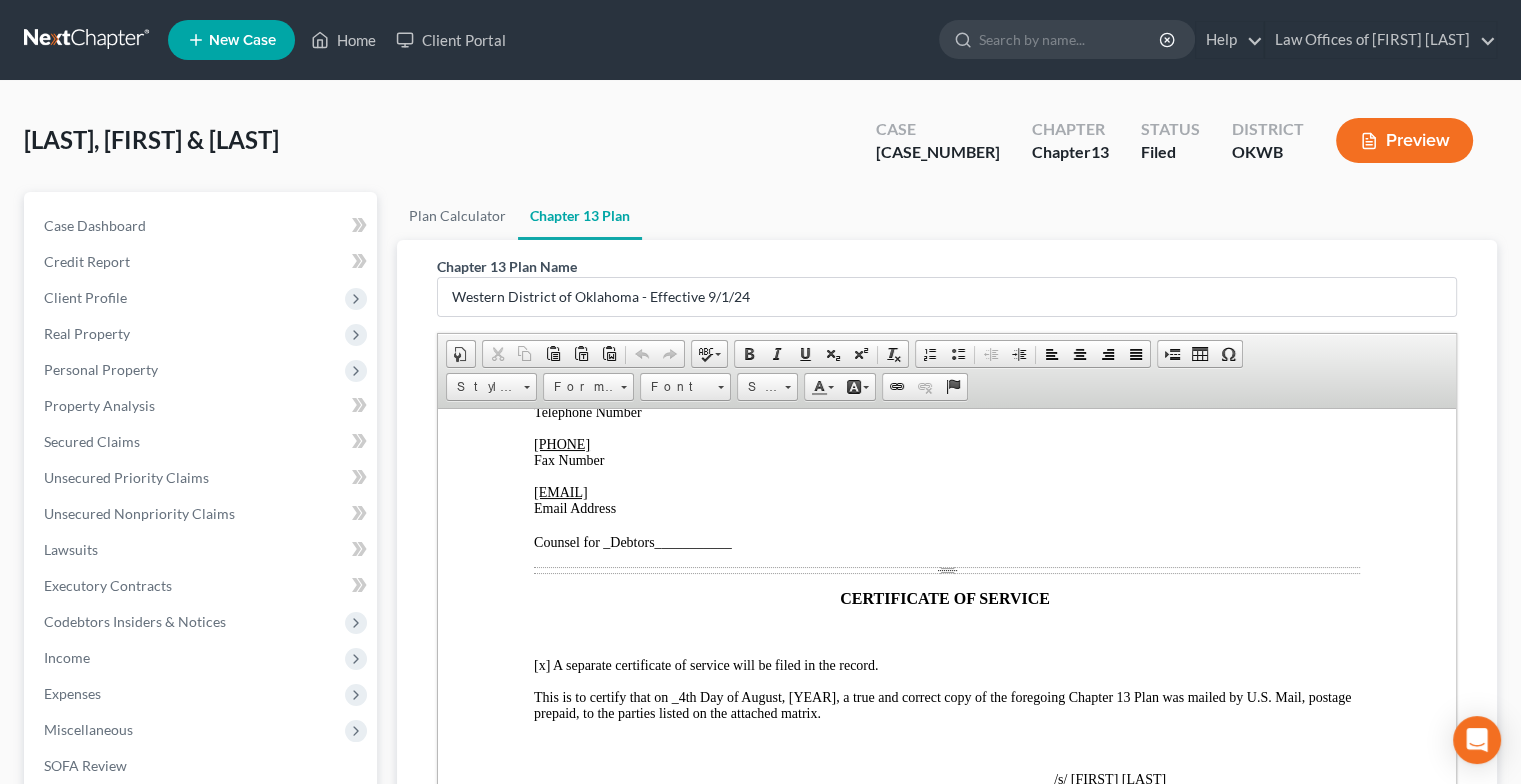 scroll, scrollTop: 4951, scrollLeft: 0, axis: vertical 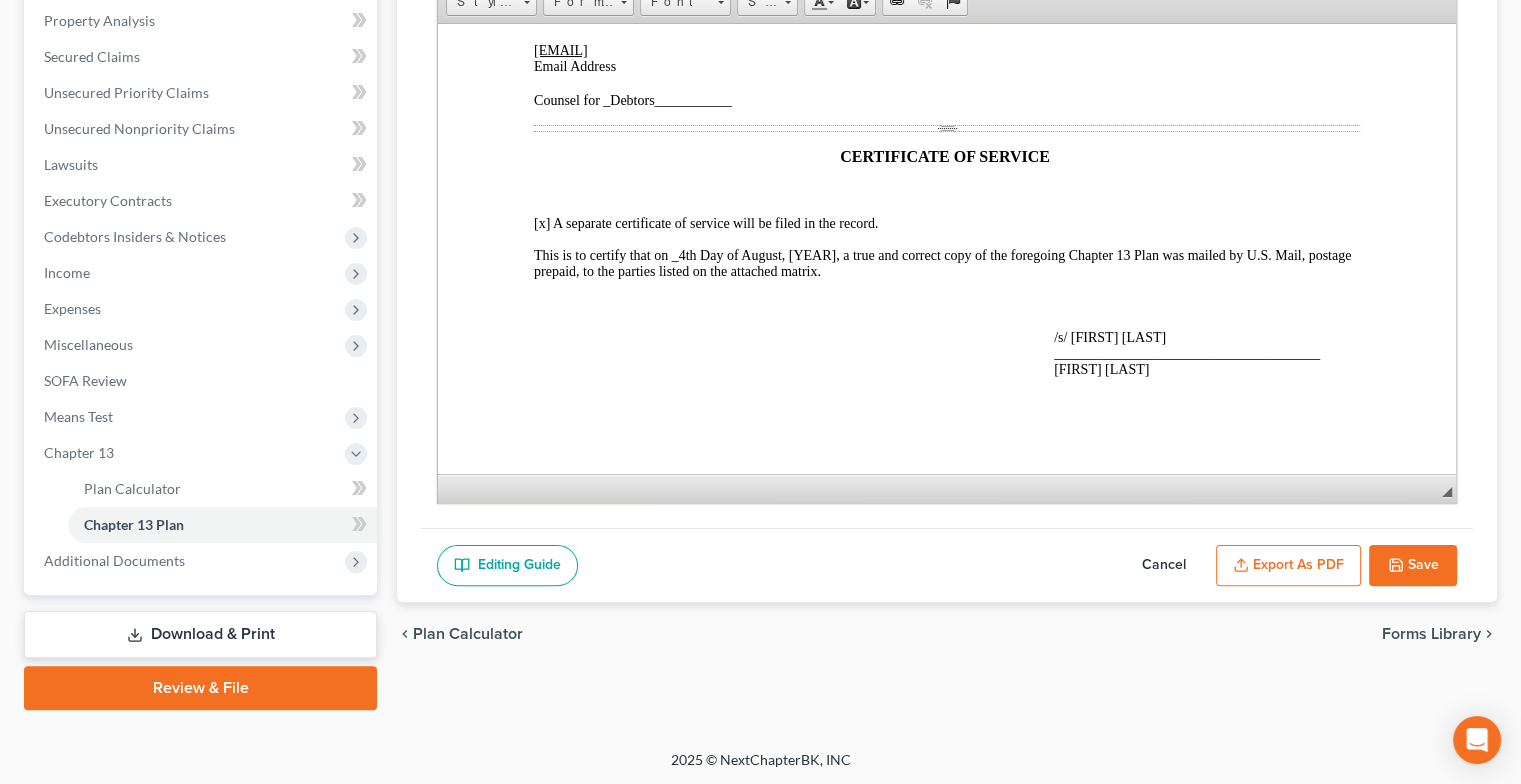 click on "Export as PDF" at bounding box center (1288, 566) 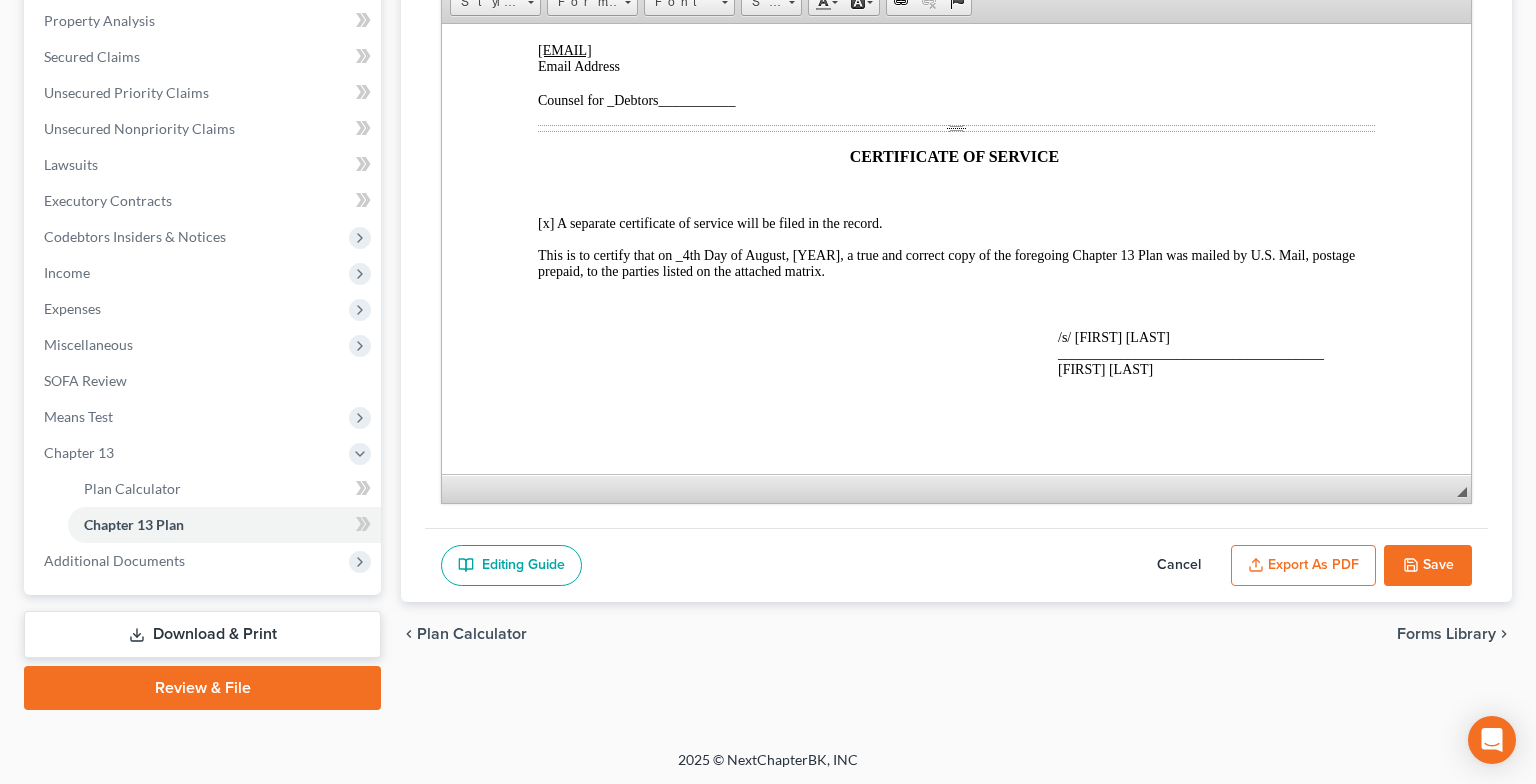 scroll, scrollTop: 4934, scrollLeft: 0, axis: vertical 